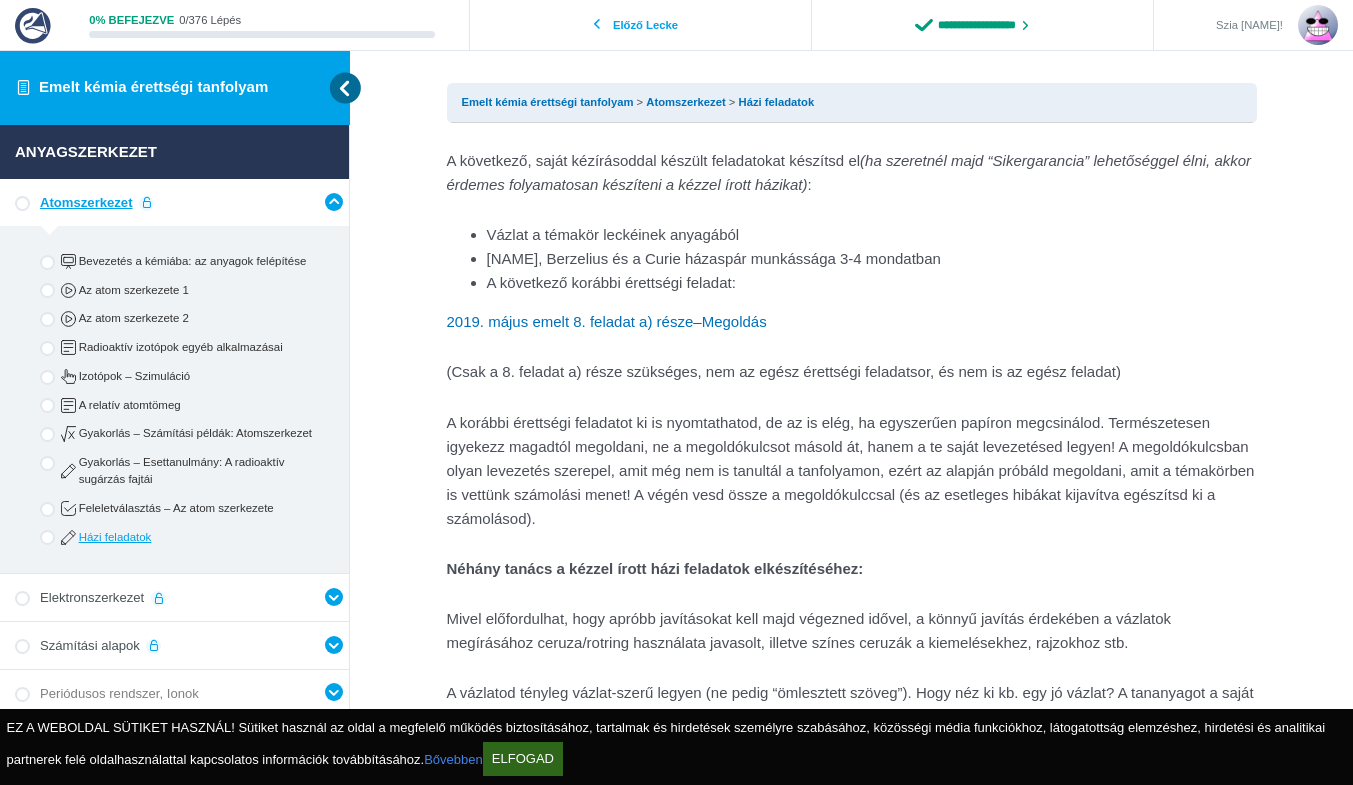 scroll, scrollTop: 0, scrollLeft: 0, axis: both 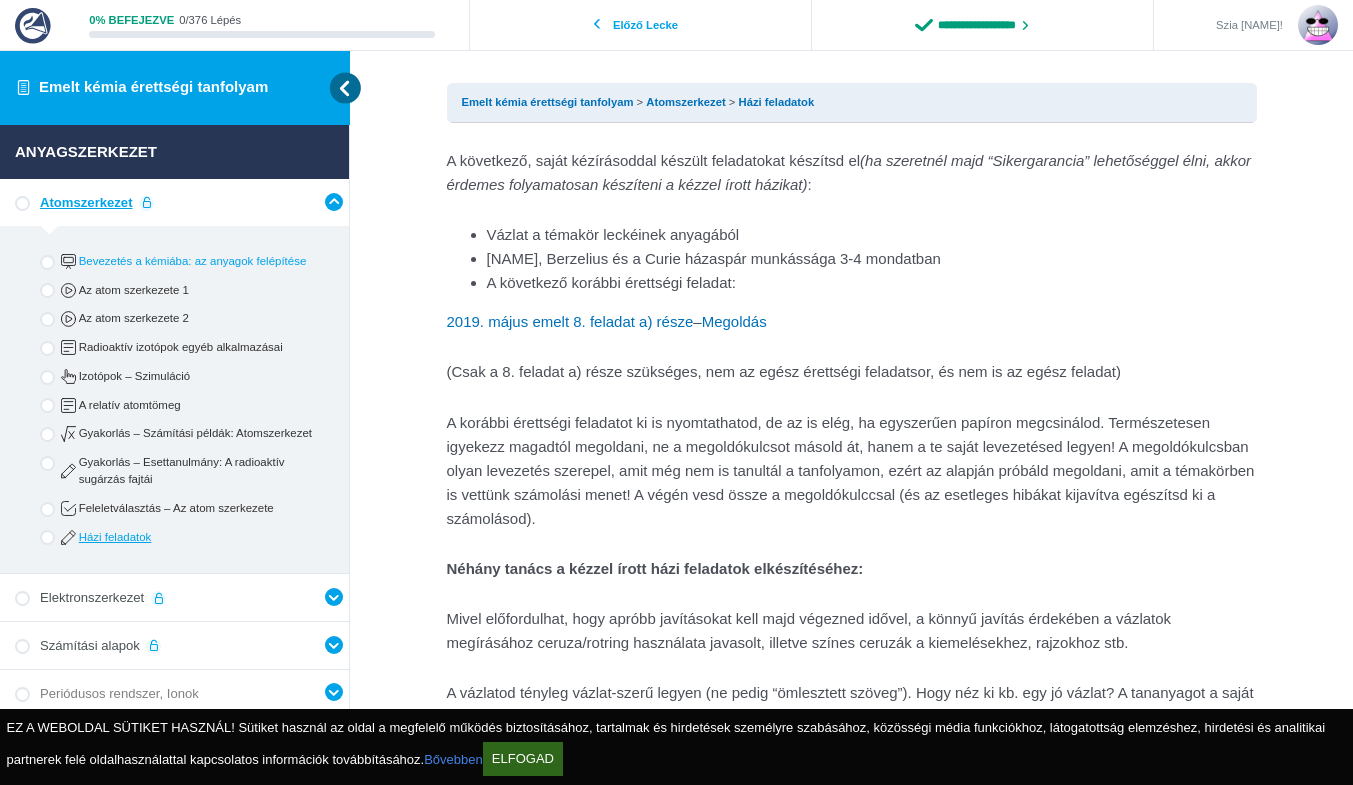 click on "Bevezetés a kémiába: az anyagok felépítése" at bounding box center [175, 261] 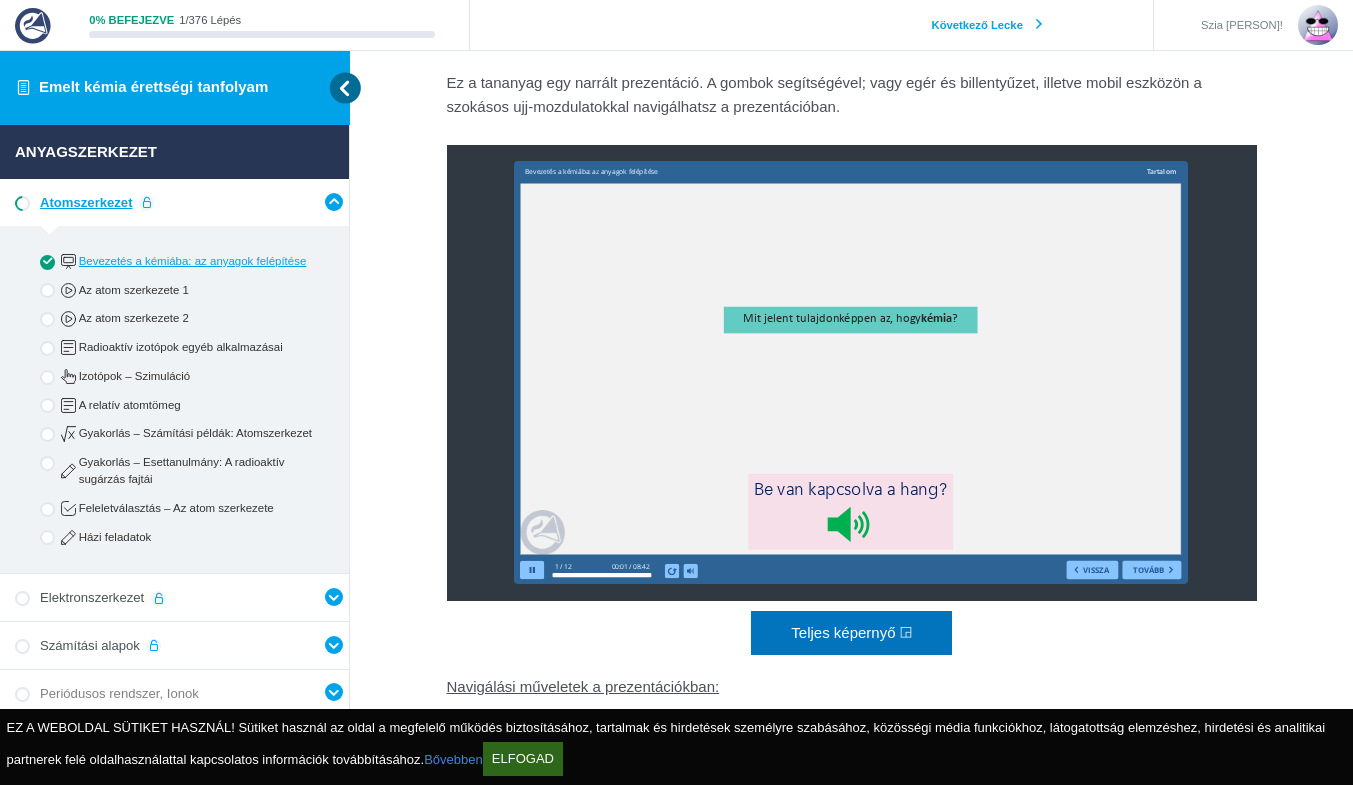 scroll, scrollTop: 100, scrollLeft: 0, axis: vertical 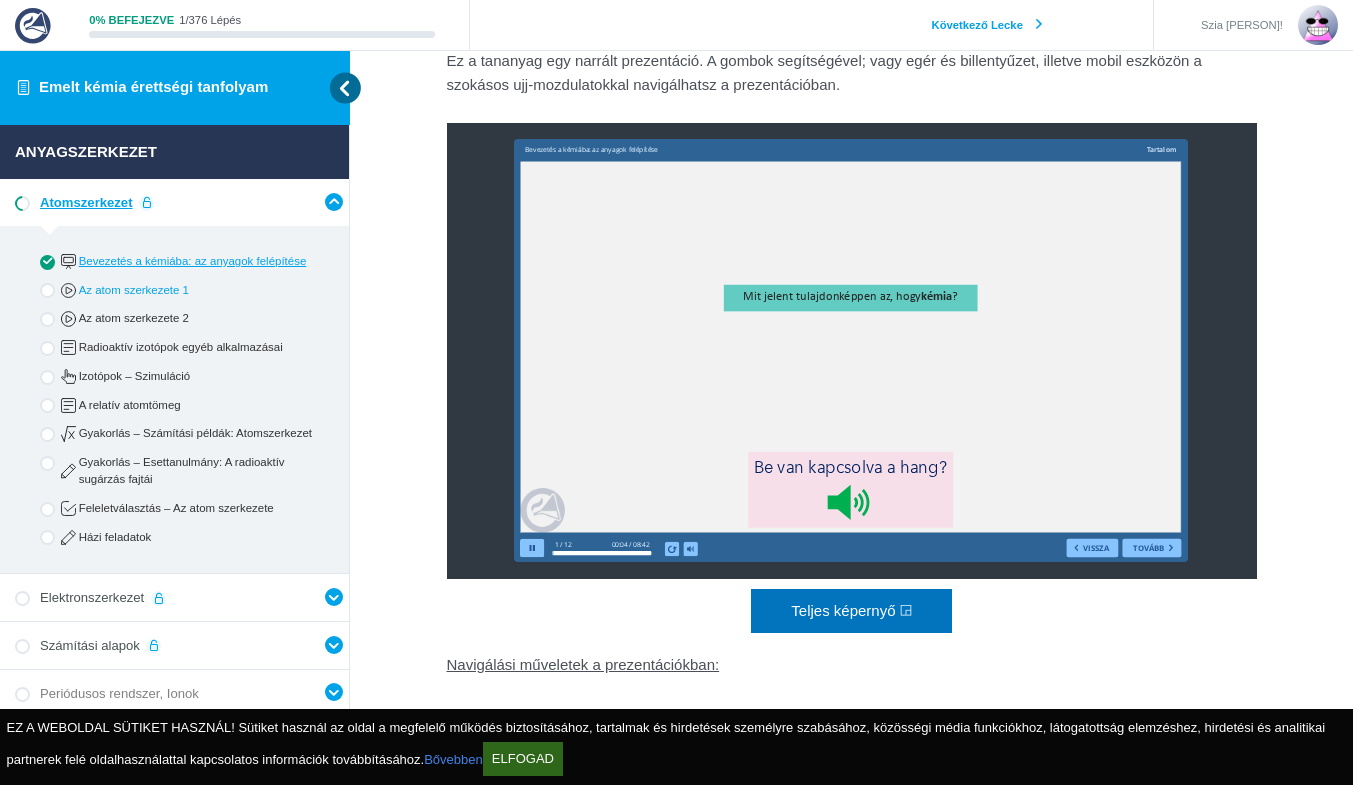 click on "Az atom szerkezete 1" at bounding box center [191, 290] 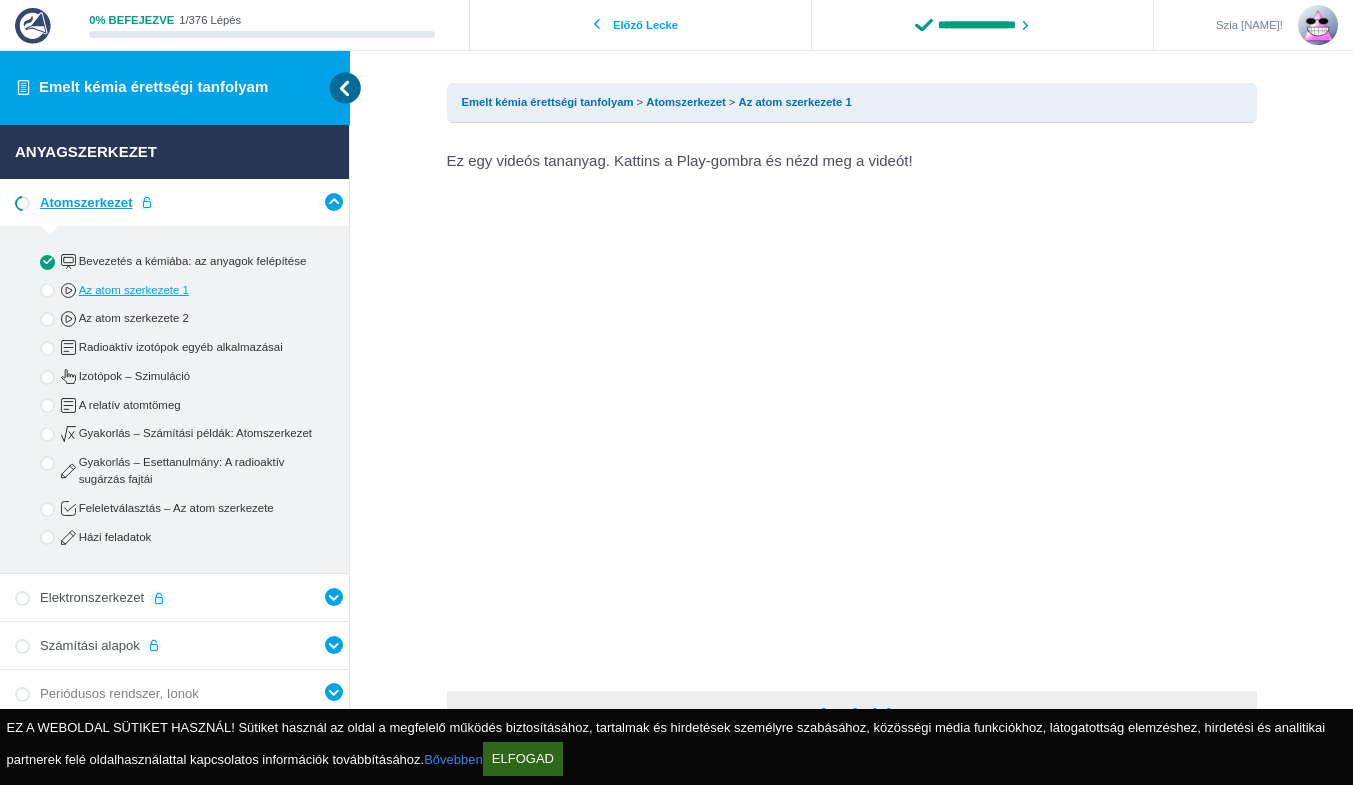 scroll, scrollTop: 0, scrollLeft: 0, axis: both 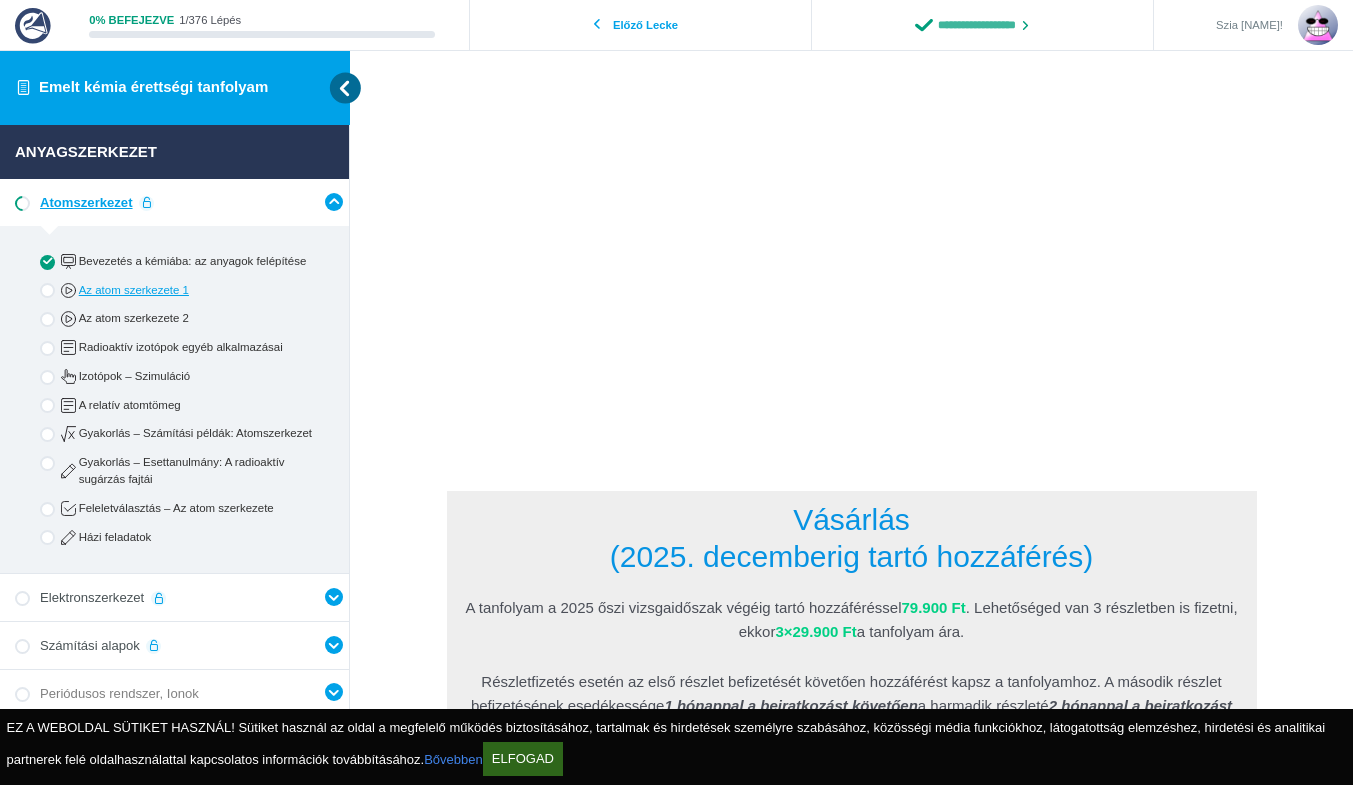 click on "**********" at bounding box center (982, 25) 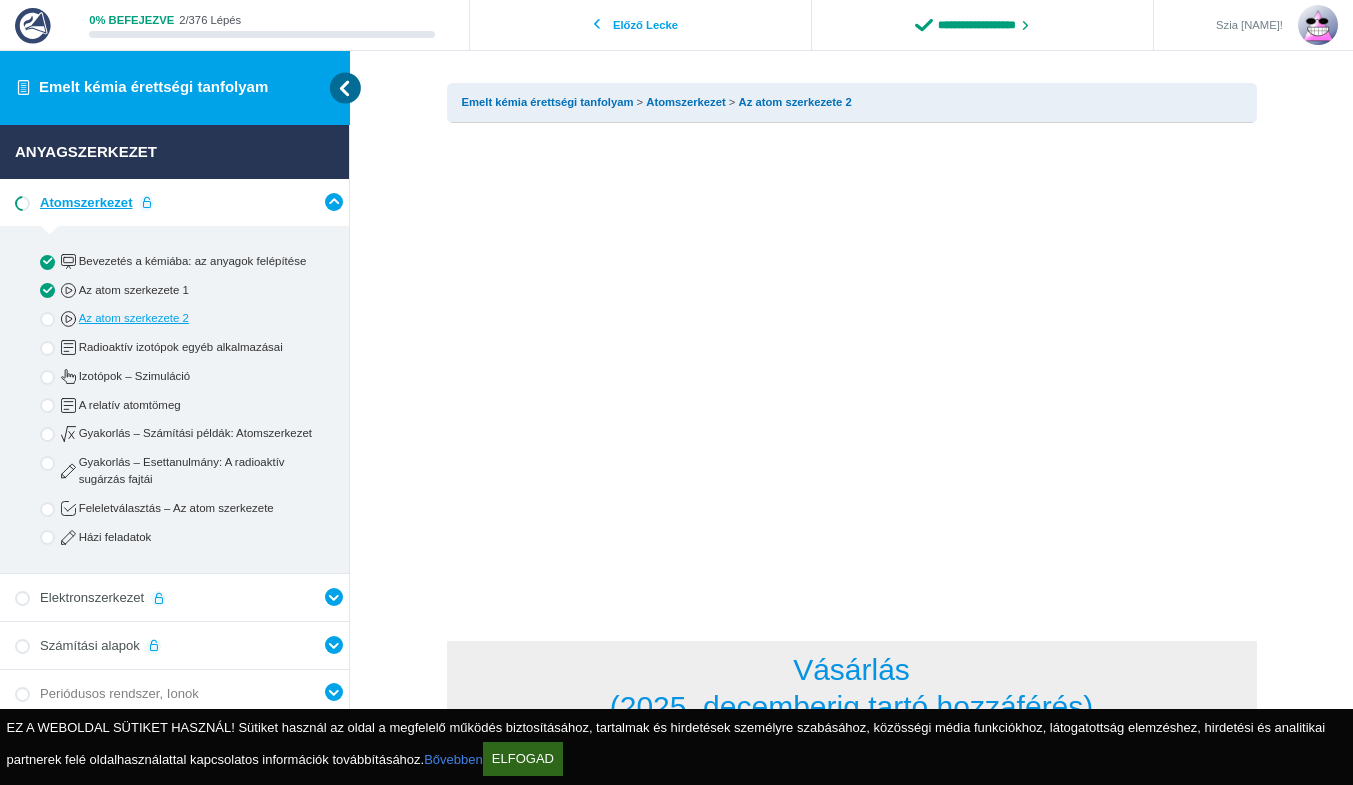 scroll, scrollTop: 0, scrollLeft: 0, axis: both 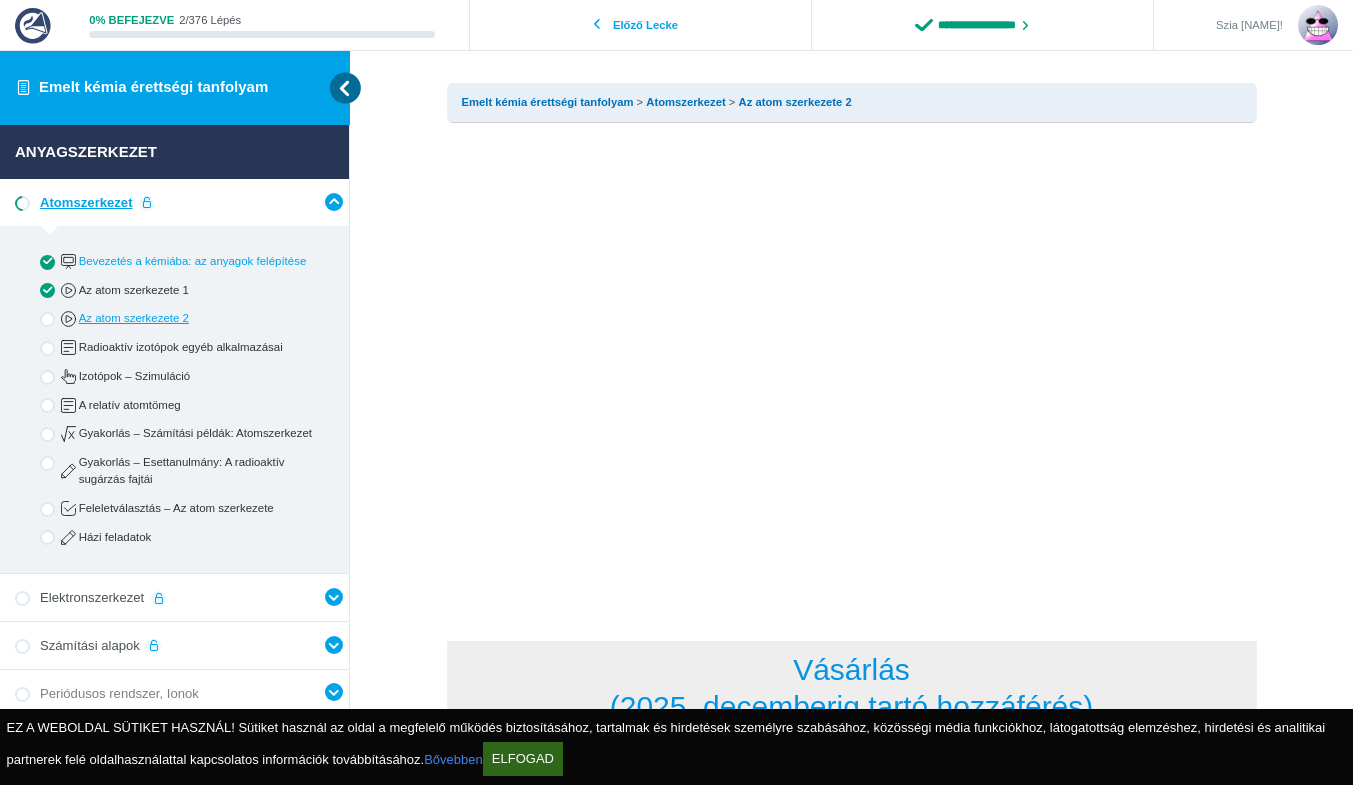 click on "Bevezetés a kémiába: az anyagok felépítése" at bounding box center [191, 261] 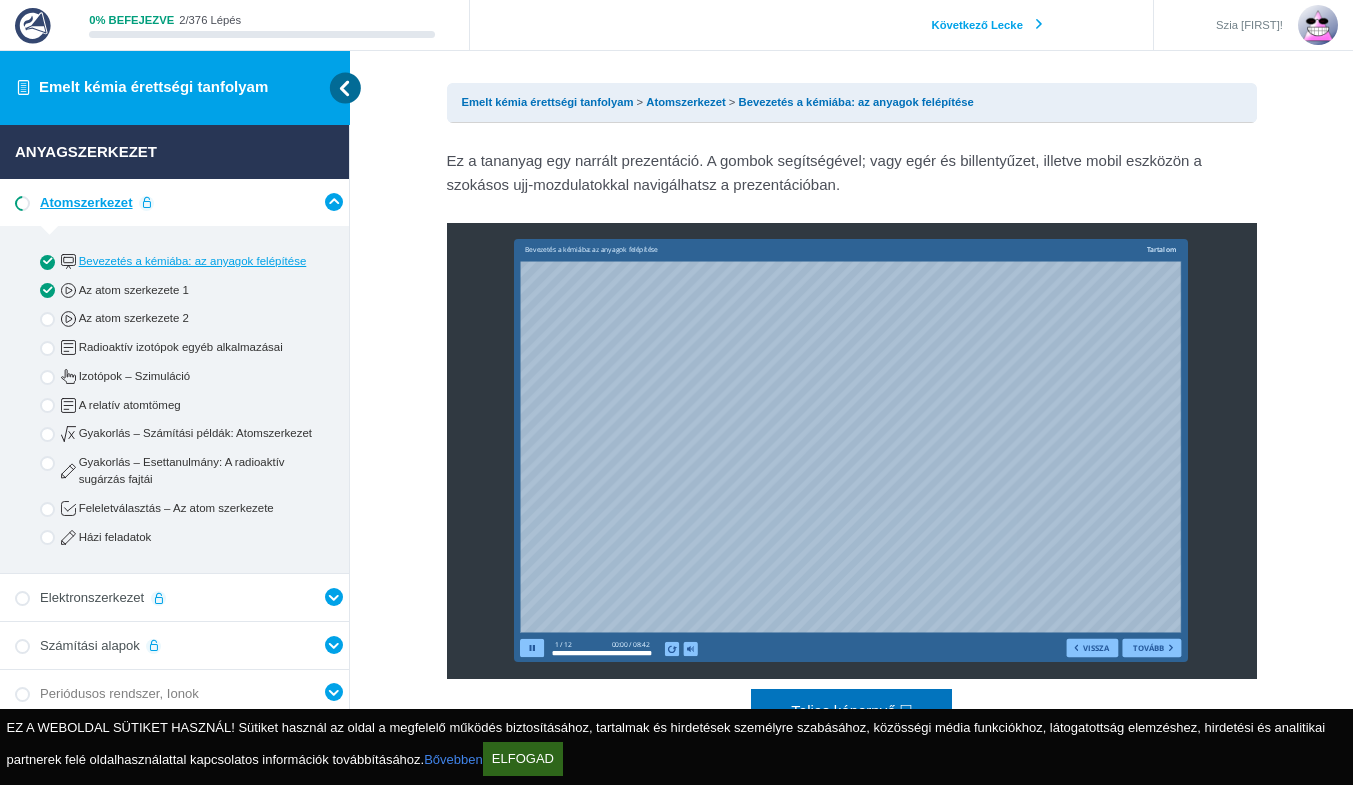 scroll, scrollTop: 0, scrollLeft: 0, axis: both 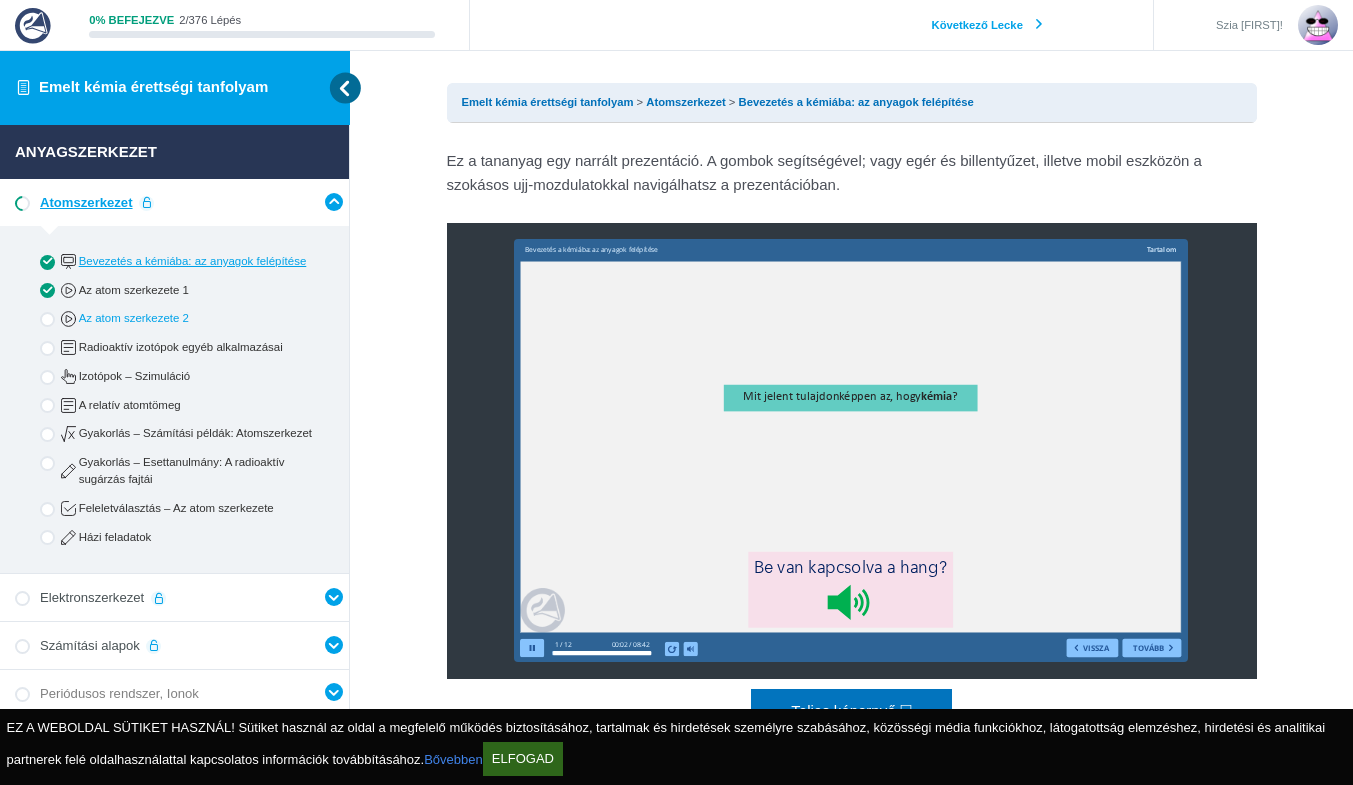 click on "Az atom szerkezete 2" at bounding box center (191, 318) 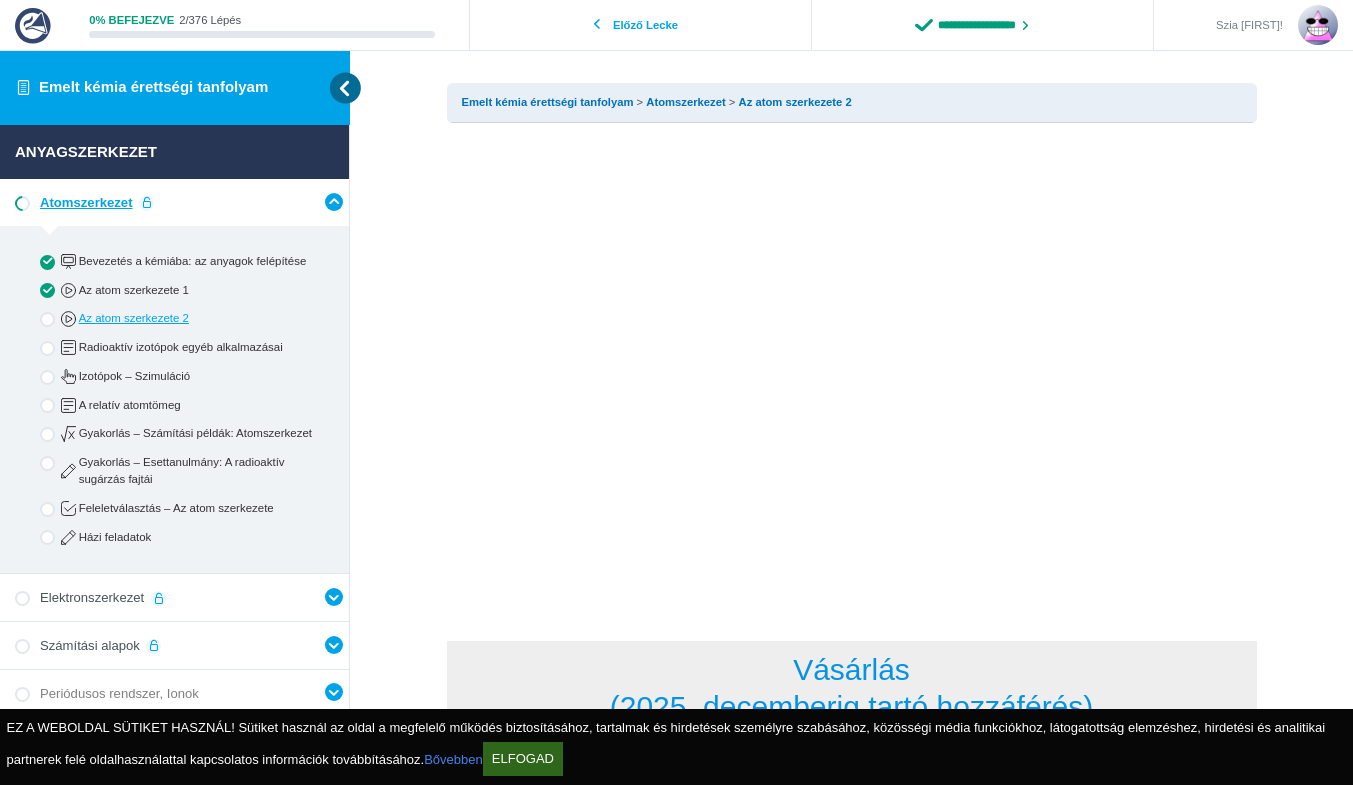 scroll, scrollTop: 0, scrollLeft: 0, axis: both 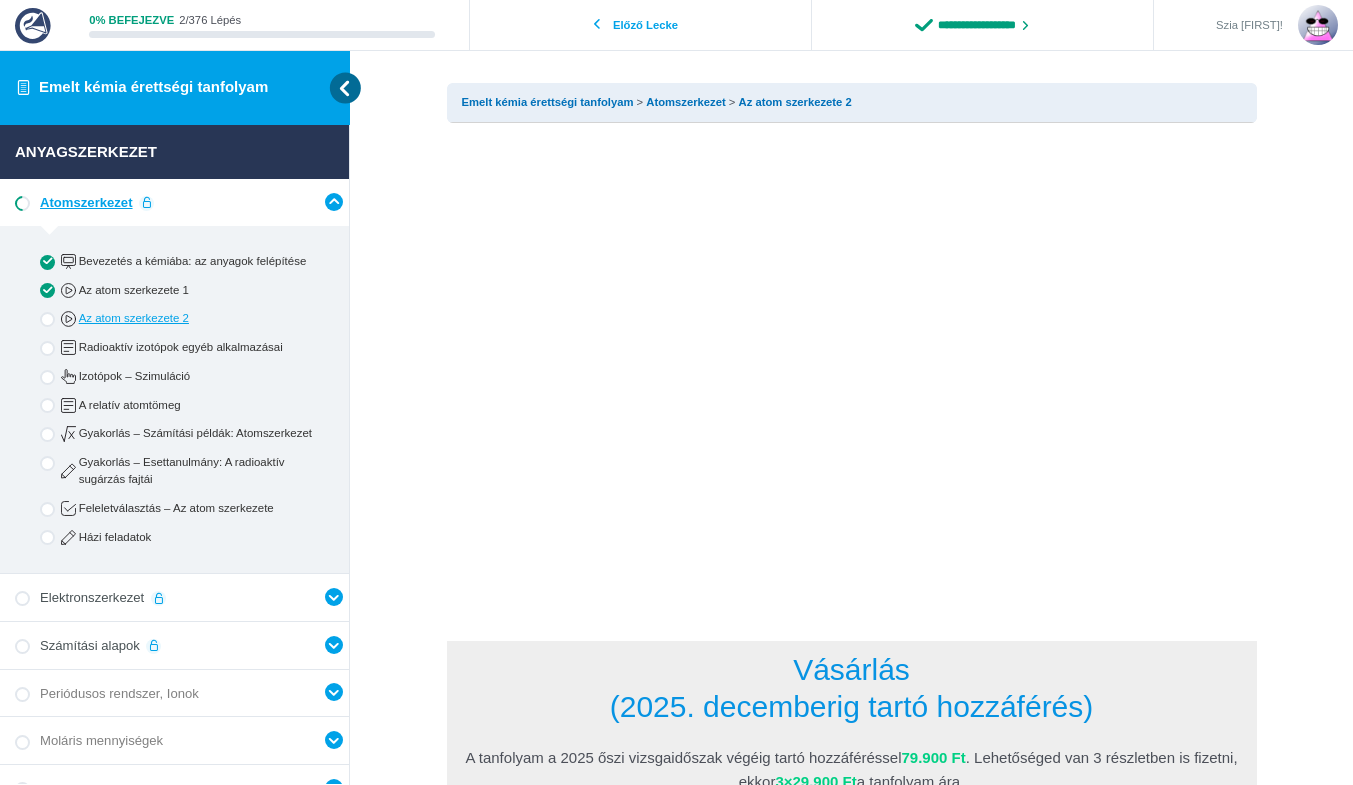 click on "Bejelentkezés Regisztráció
Az atom szerkezete 2
Emelt kémia érettségi tanfolyam
Atomszerkezet
Az atom szerkezete 2
Vásárlás ([DATE]. [MONTH].-ig tartó hozzáférés)
A tanfolyam a [DATE] őszi vizsgaidőszak végéig tartó hozzáféréssel  79.900 Ft . Lehetőséged van 3 részletben is fizetni, ekkor  3×29.900 Ft  a tanfolyam ára.
Részletfizetés esetén az első részlet befizetését követően hozzáférést kapsz a tanfolyamhoz. A második részlet befizetésének esedékessége  1 hónappal a beiratkozást követően  a harmadik részleté  2 hónappal a beiratkozást követően .
Vásárlás – 79.900 Ft
Vásárlás – 3×29.900 Ft
Kedvezményes beiratkozás limitált ideig!
79.900 Ft   71.910 Ft   vagy  az első részlet  29.900 Ft   26.910 Ft Kuponkód:
kemia10
Vásárlás – 71.910 Ft" at bounding box center (852, 903) 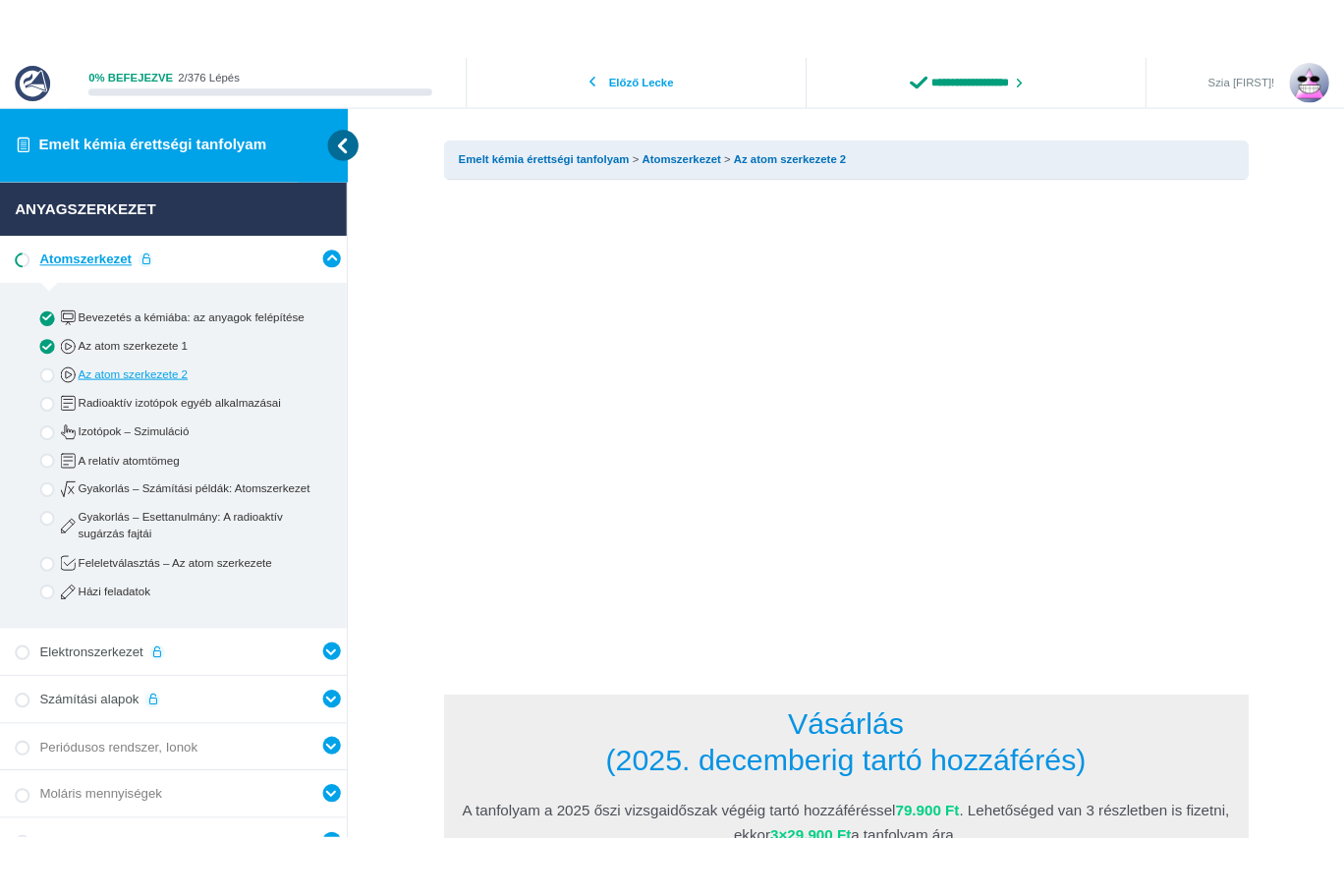 scroll, scrollTop: 0, scrollLeft: 0, axis: both 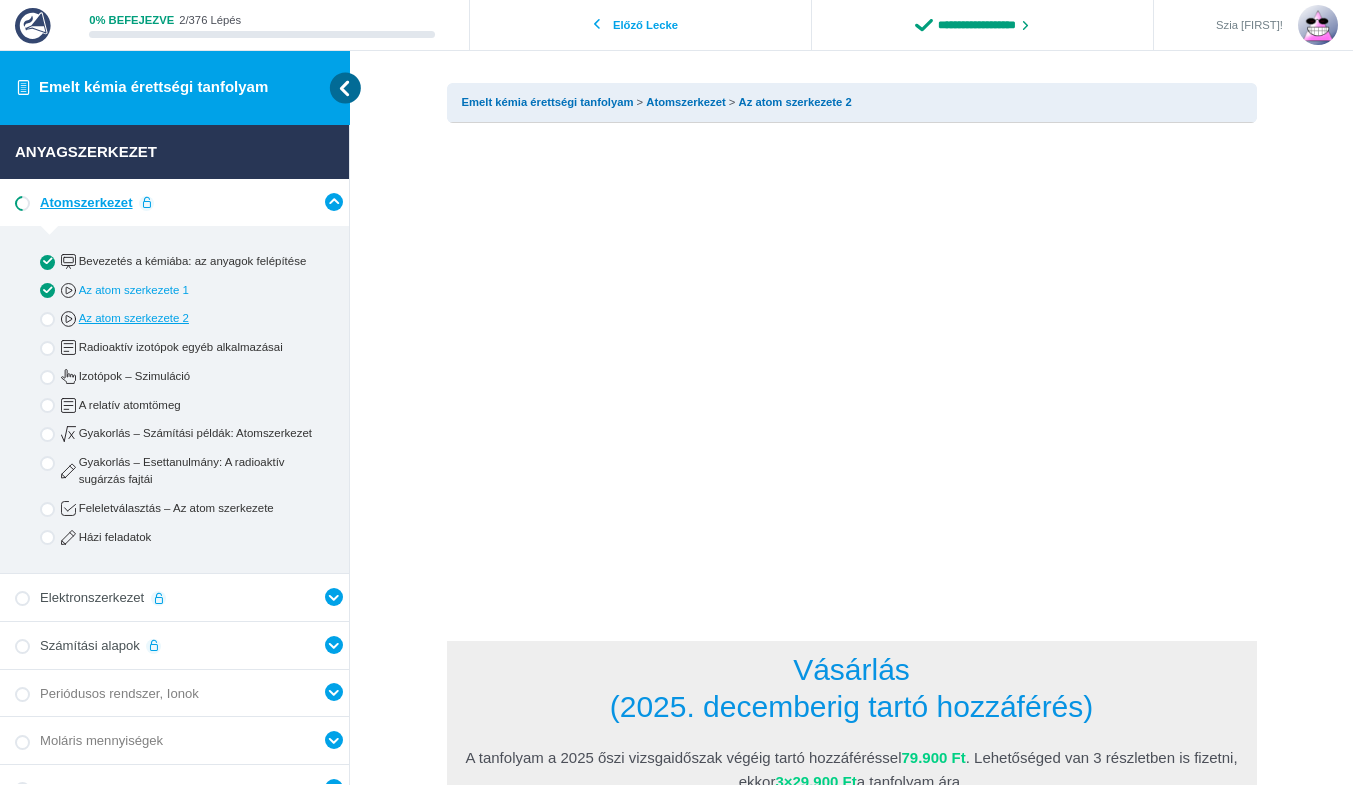 click on "Az atom szerkezete 1" at bounding box center (191, 290) 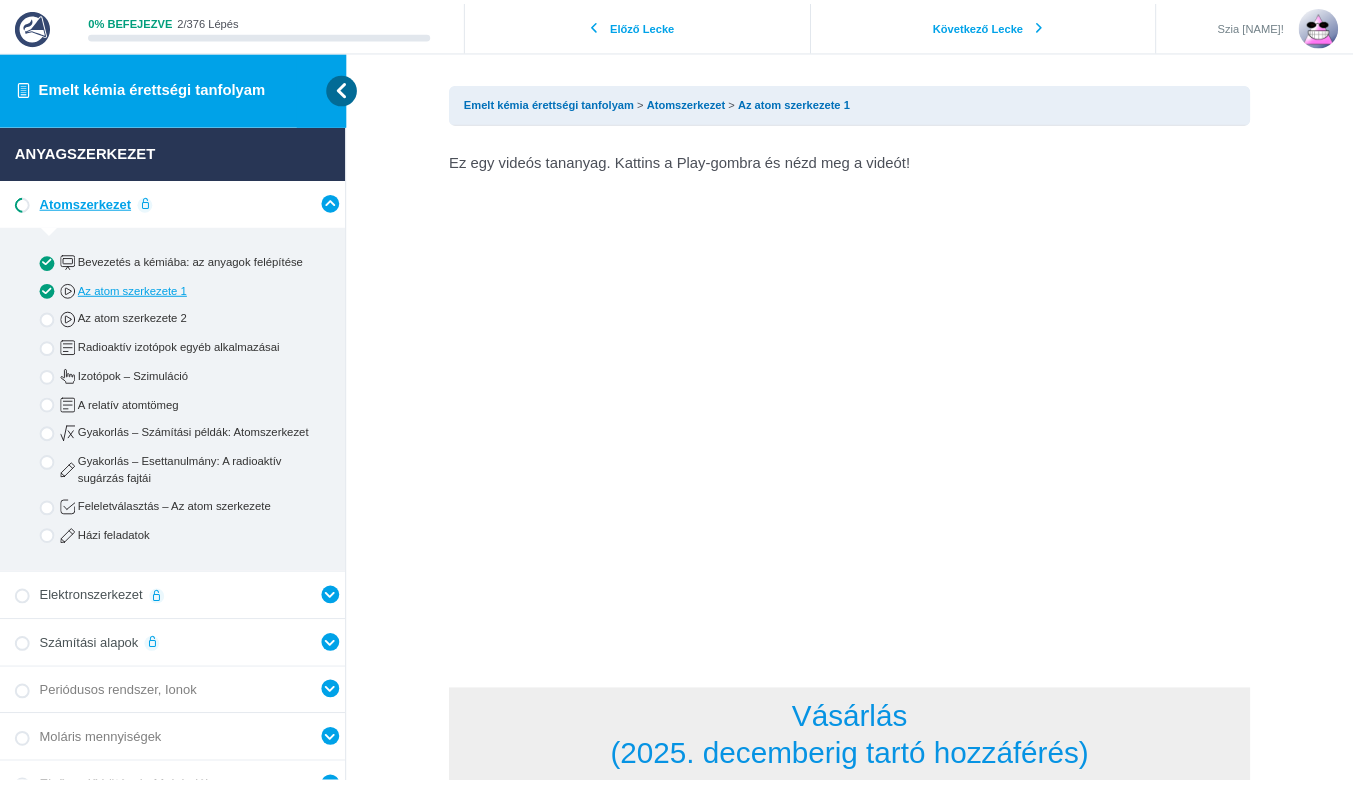 scroll, scrollTop: 0, scrollLeft: 0, axis: both 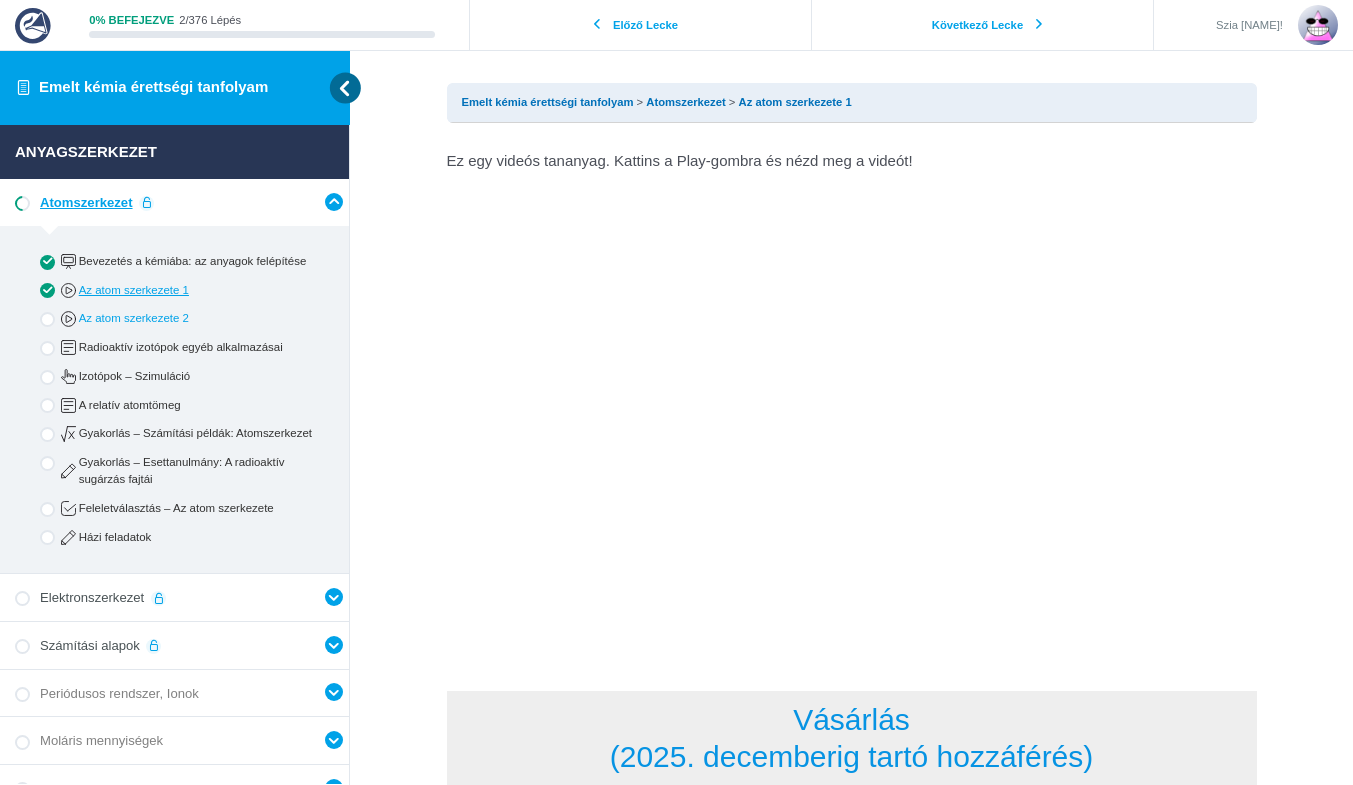 click on "Az atom szerkezete 2" at bounding box center [175, 319] 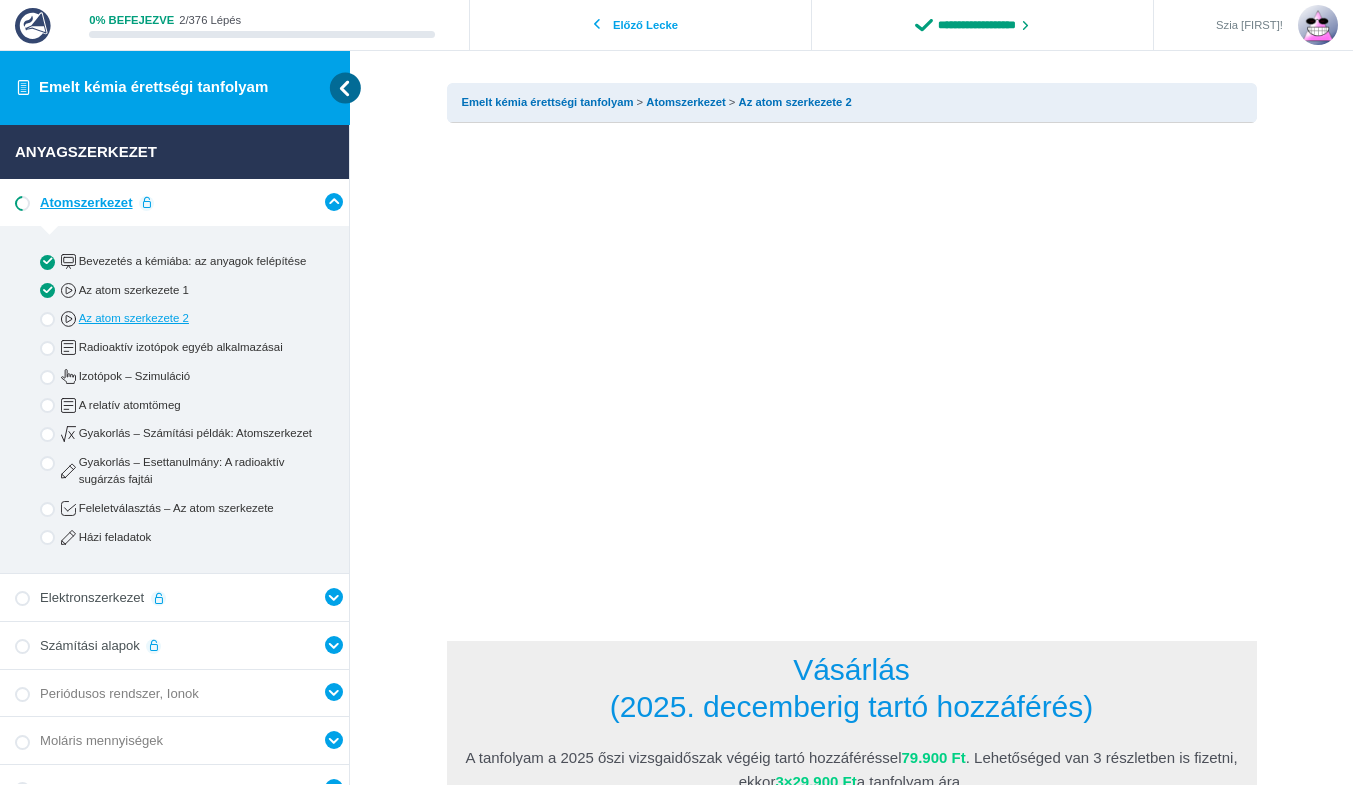 scroll, scrollTop: 0, scrollLeft: 0, axis: both 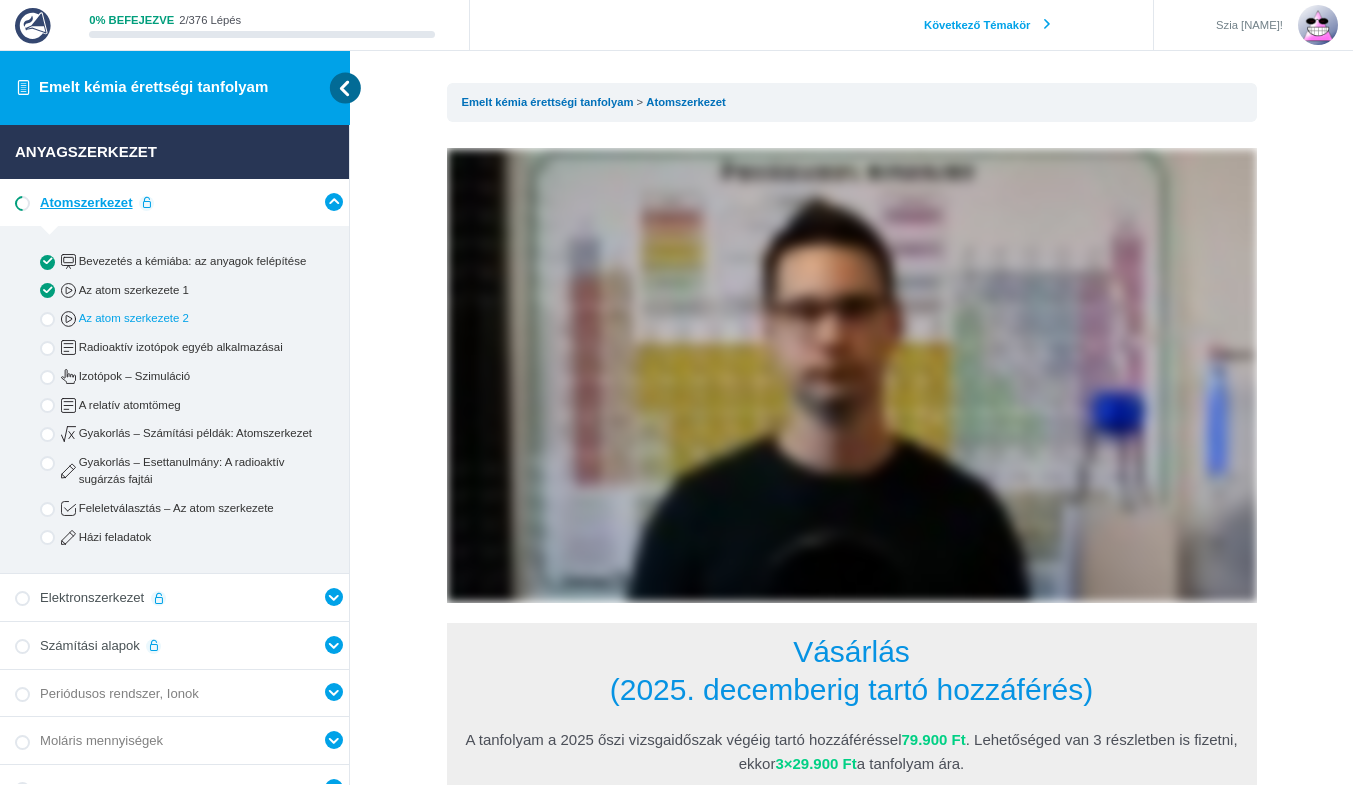 click on "Az atom szerkezete 2" at bounding box center [191, 318] 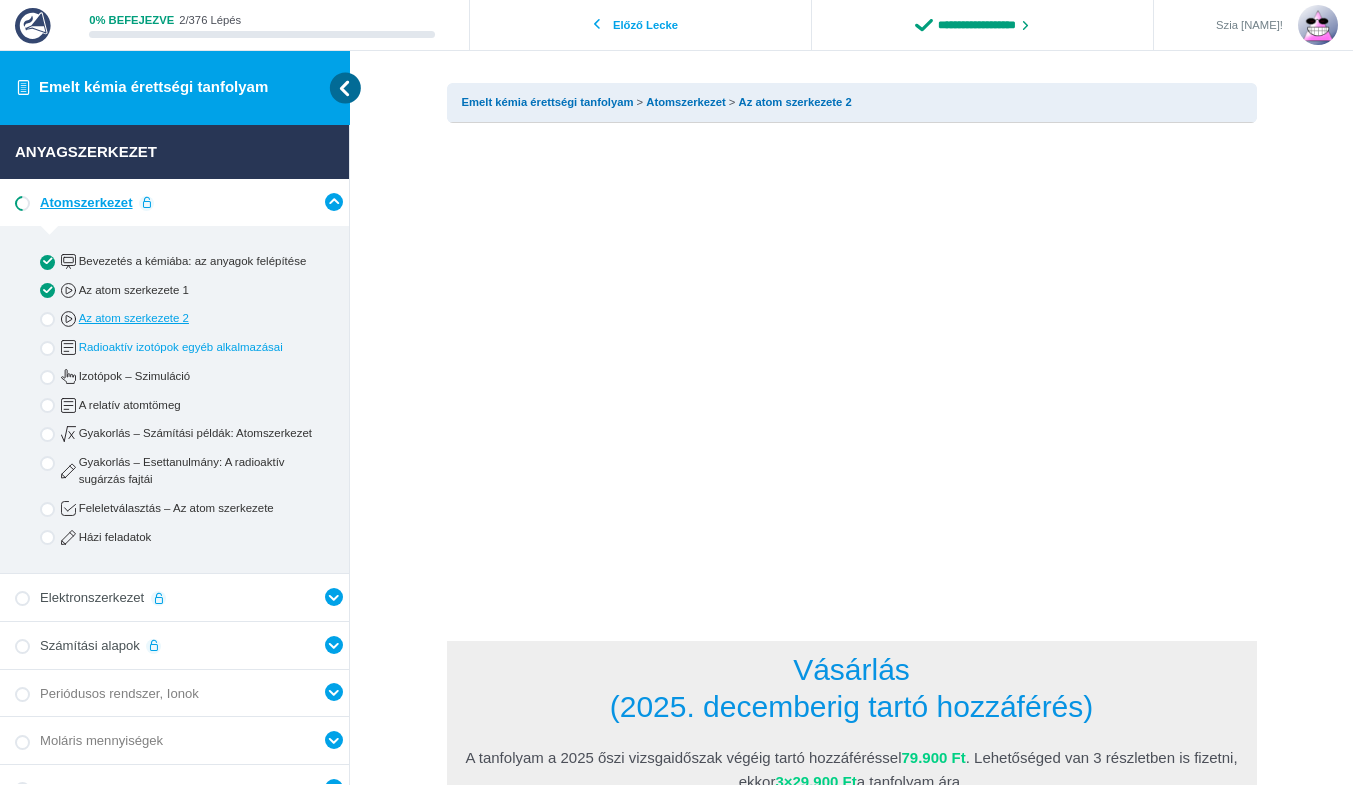 scroll, scrollTop: 0, scrollLeft: 0, axis: both 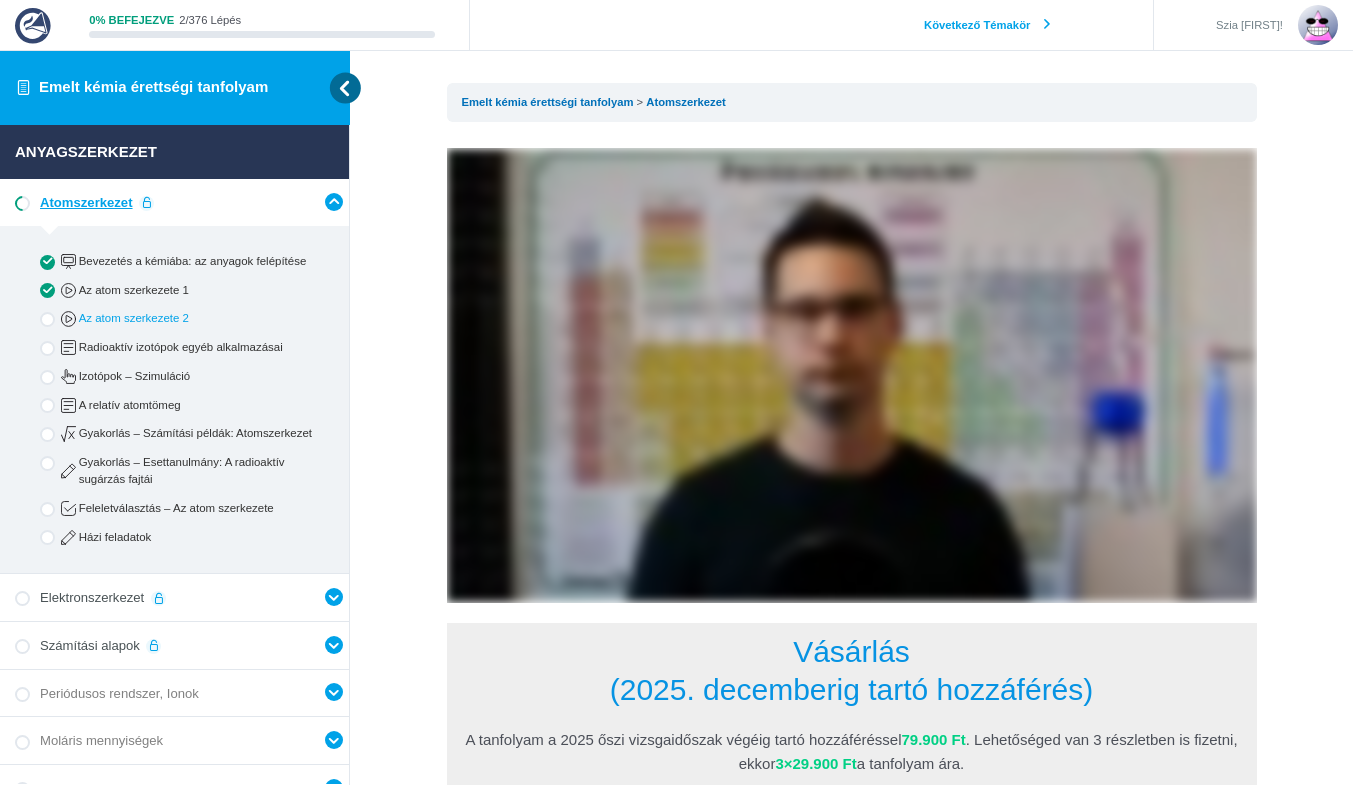 click on "Az atom szerkezete 2" at bounding box center (191, 318) 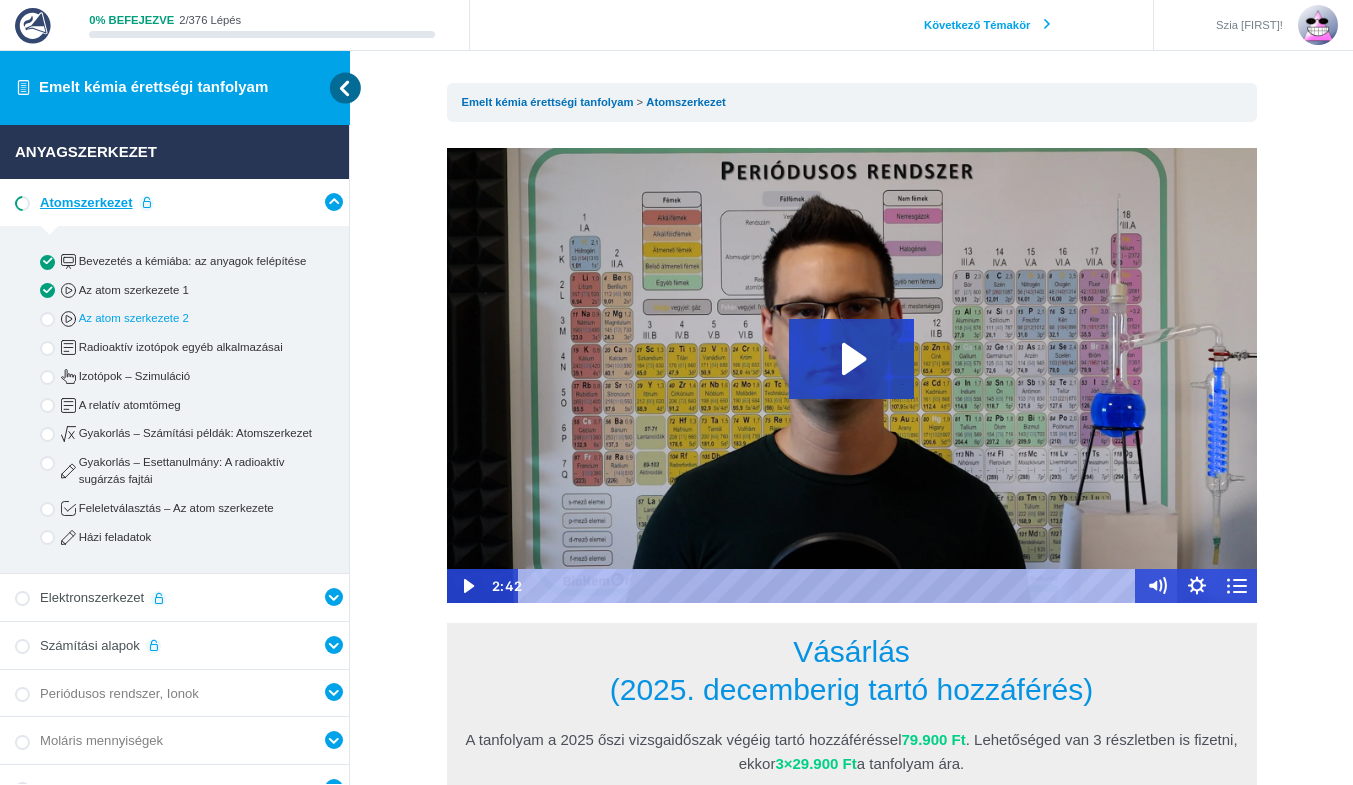 scroll, scrollTop: 0, scrollLeft: 0, axis: both 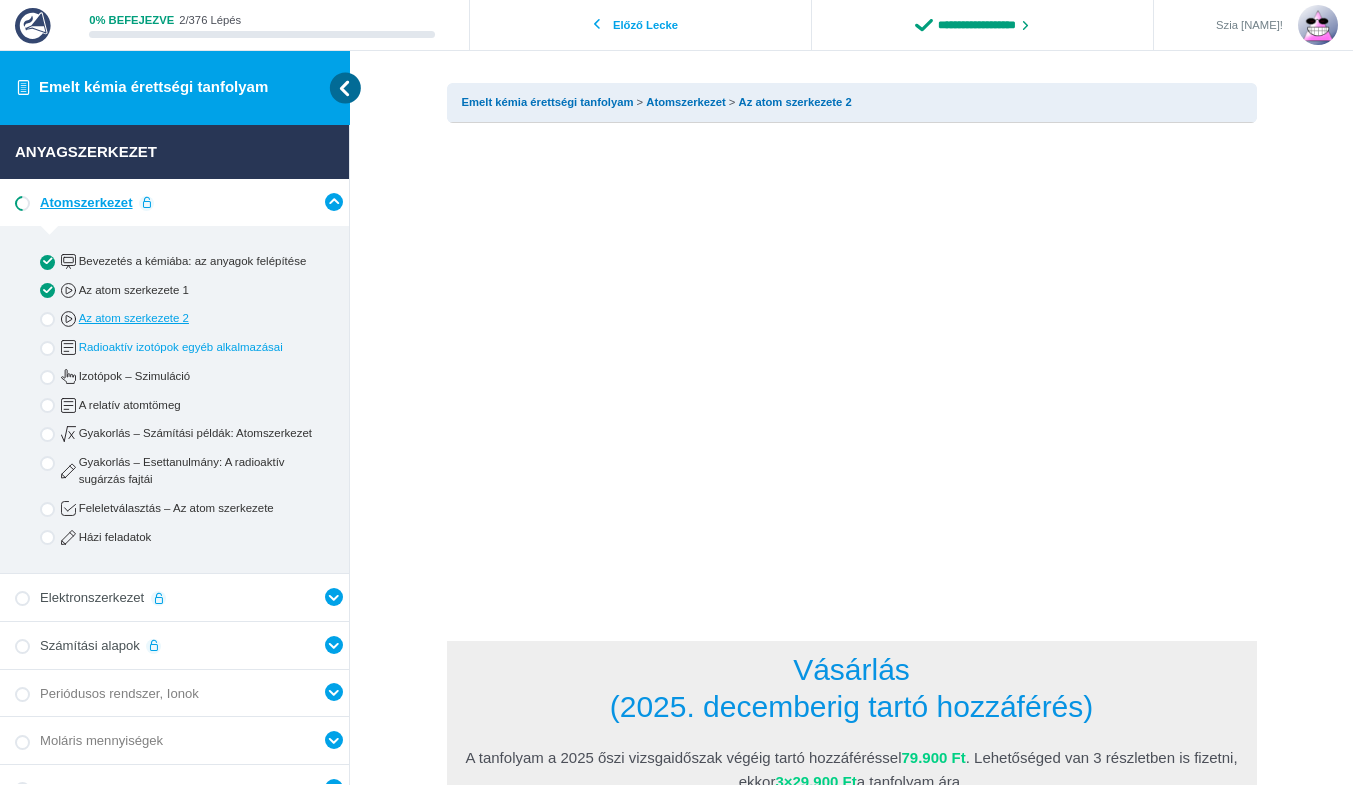 click on "Radioaktív izotópok egyéb alkalmazásai" at bounding box center [191, 347] 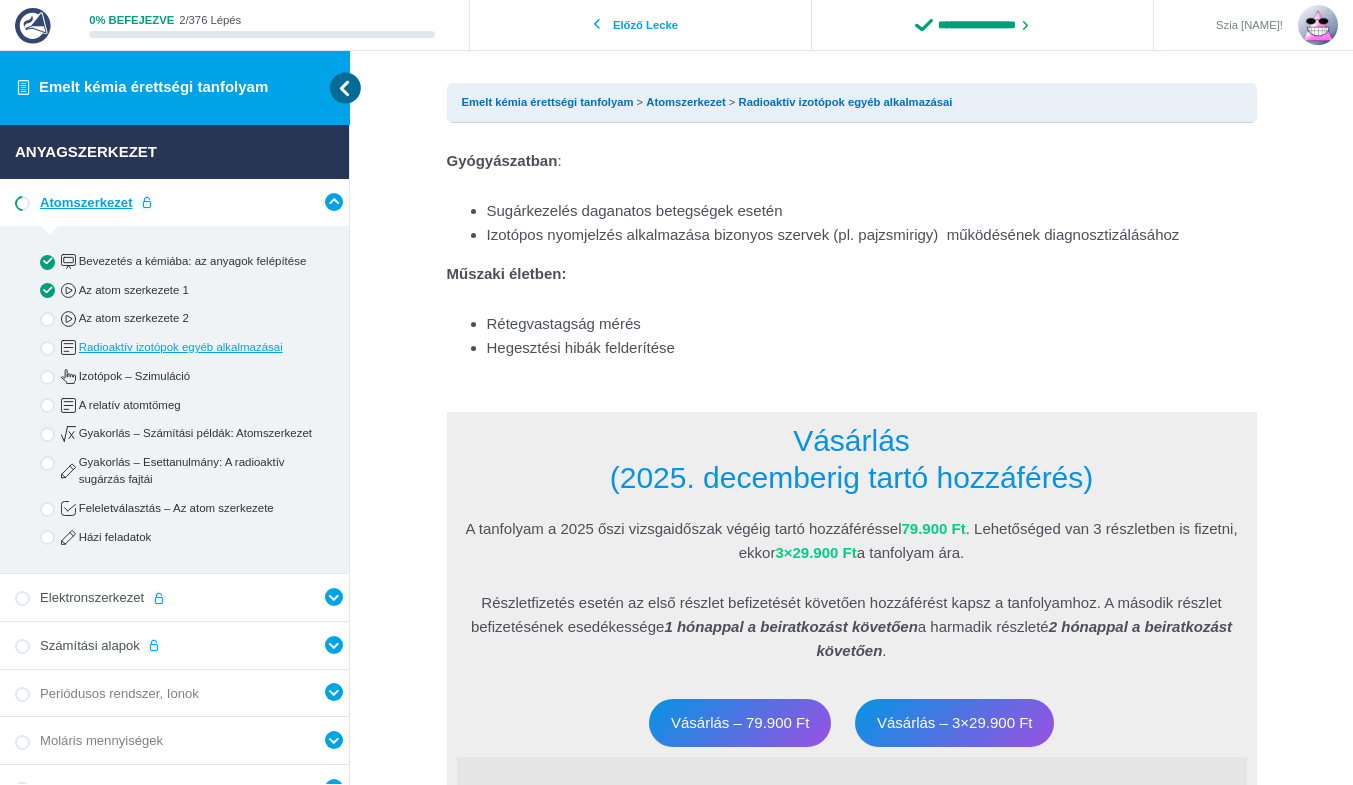 scroll, scrollTop: 0, scrollLeft: 0, axis: both 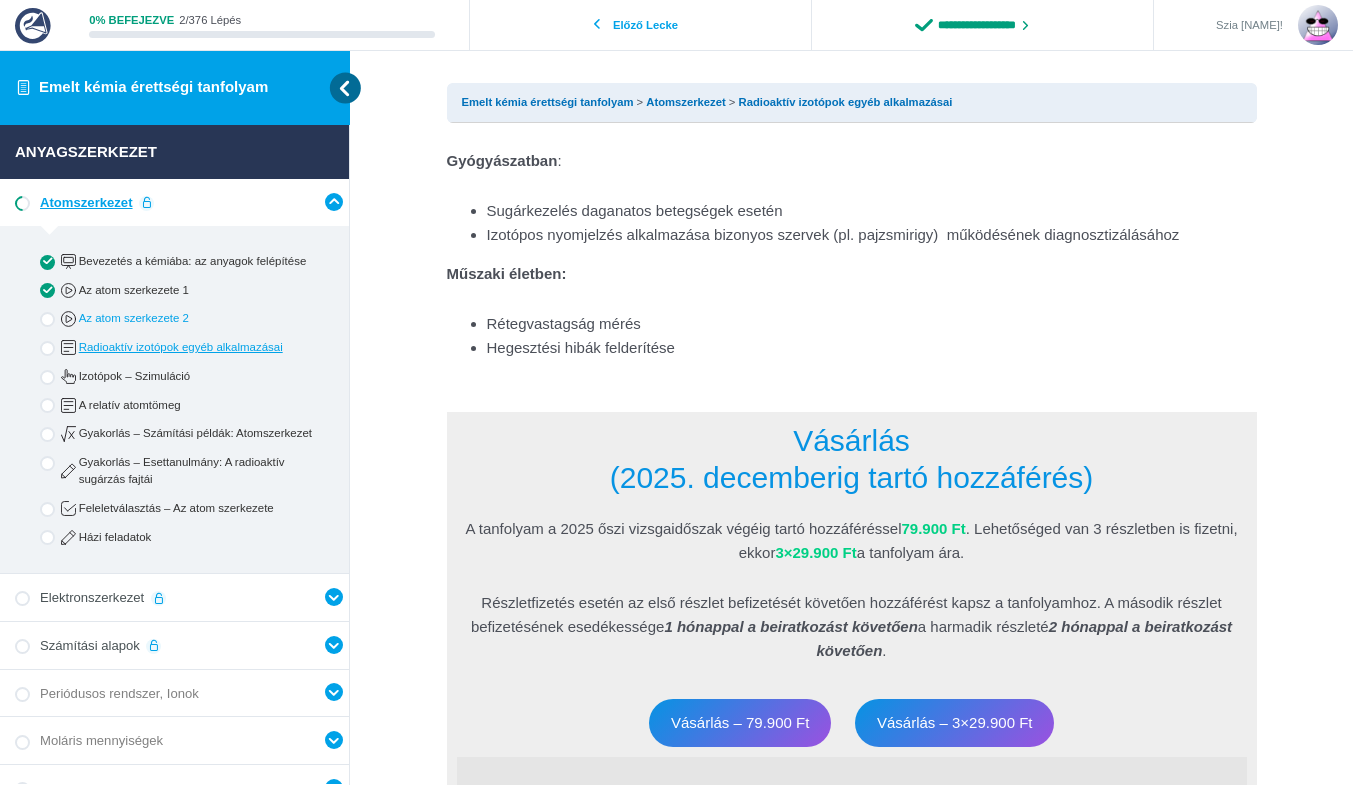 click on "Az atom szerkezete 2" at bounding box center (191, 318) 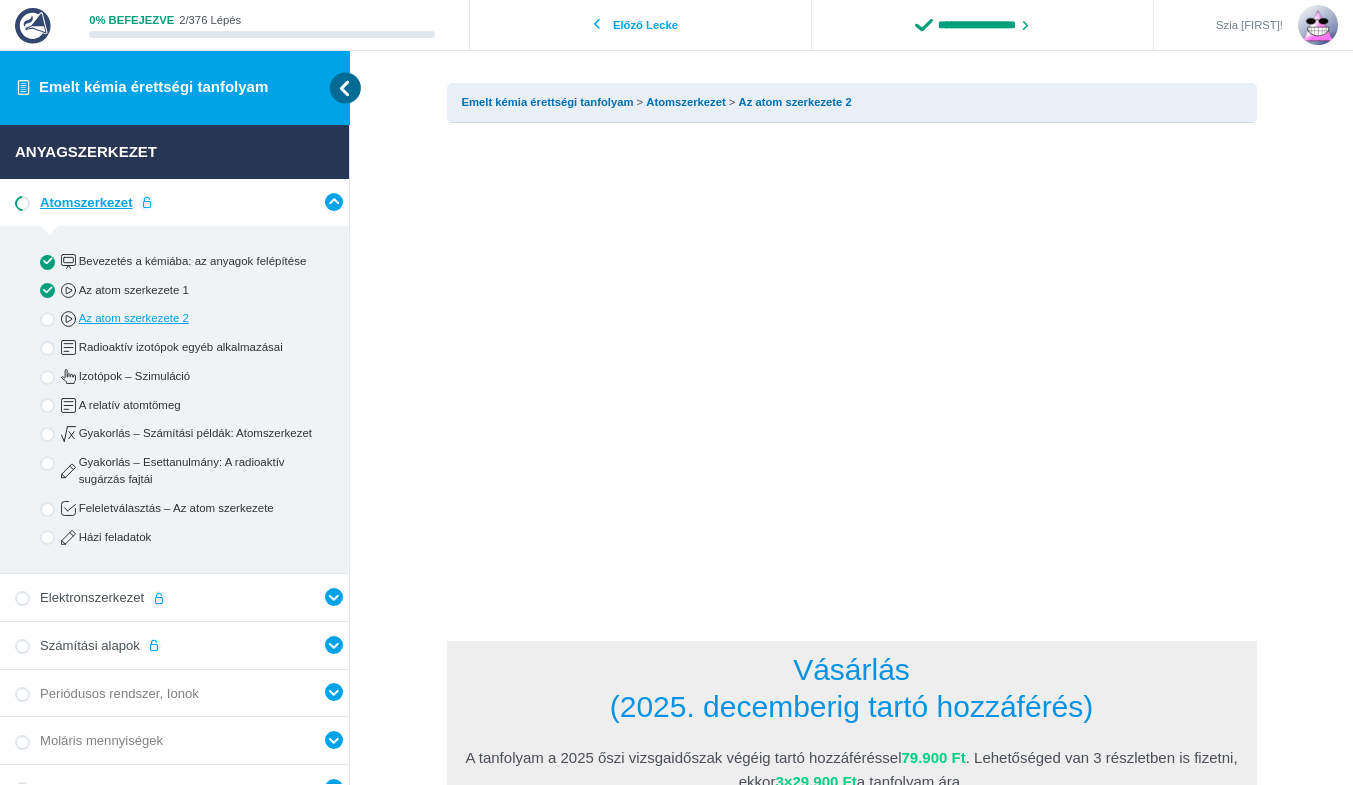 scroll, scrollTop: 0, scrollLeft: 0, axis: both 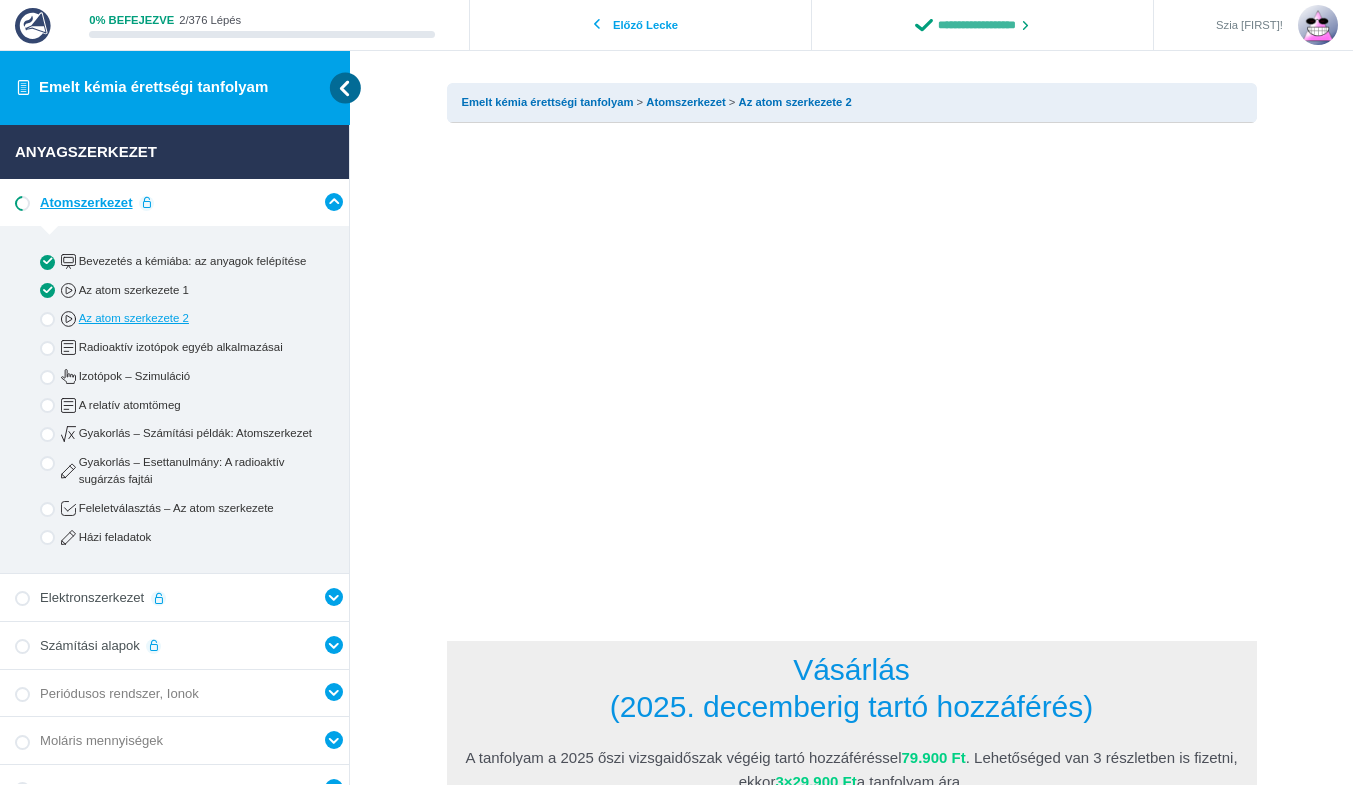 click on "**********" at bounding box center (982, 25) 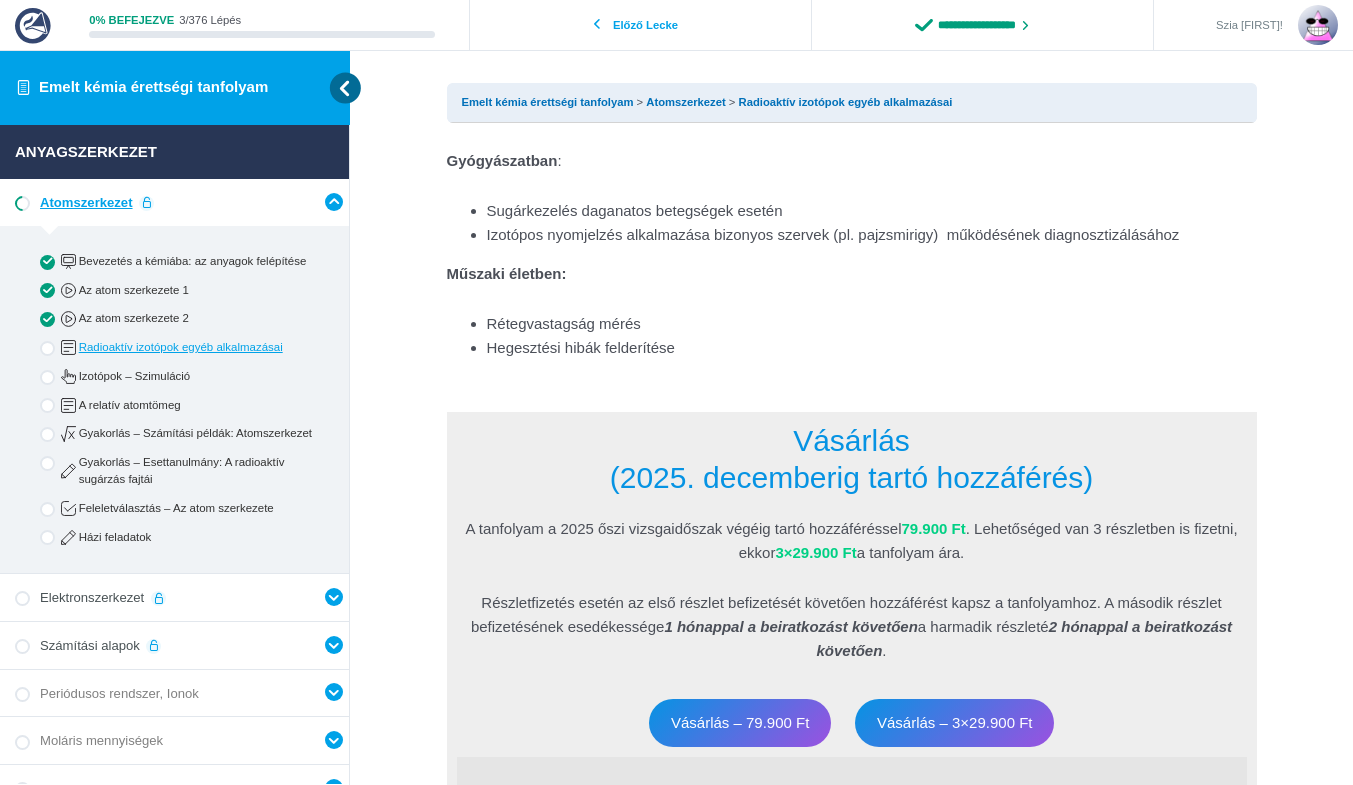 scroll, scrollTop: 0, scrollLeft: 0, axis: both 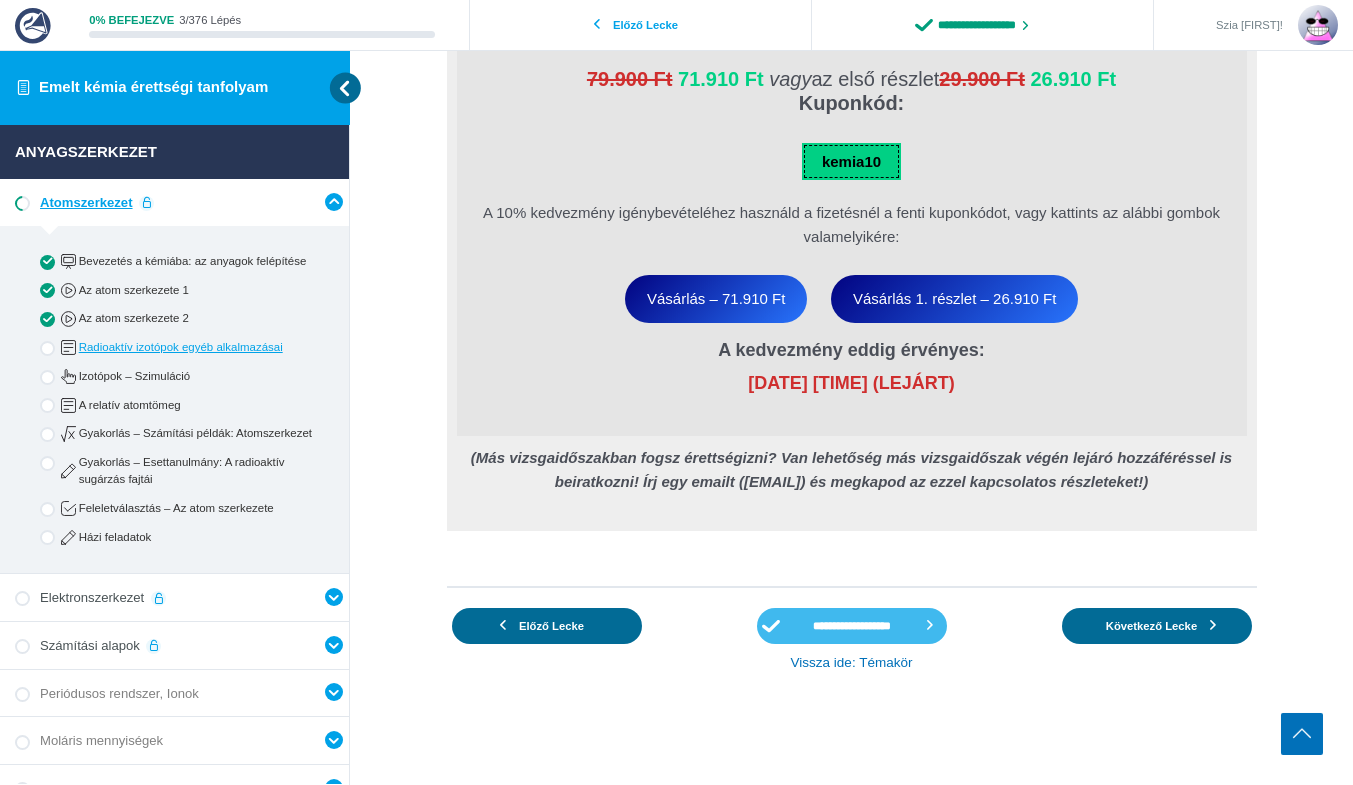click on "**********" at bounding box center [852, 626] 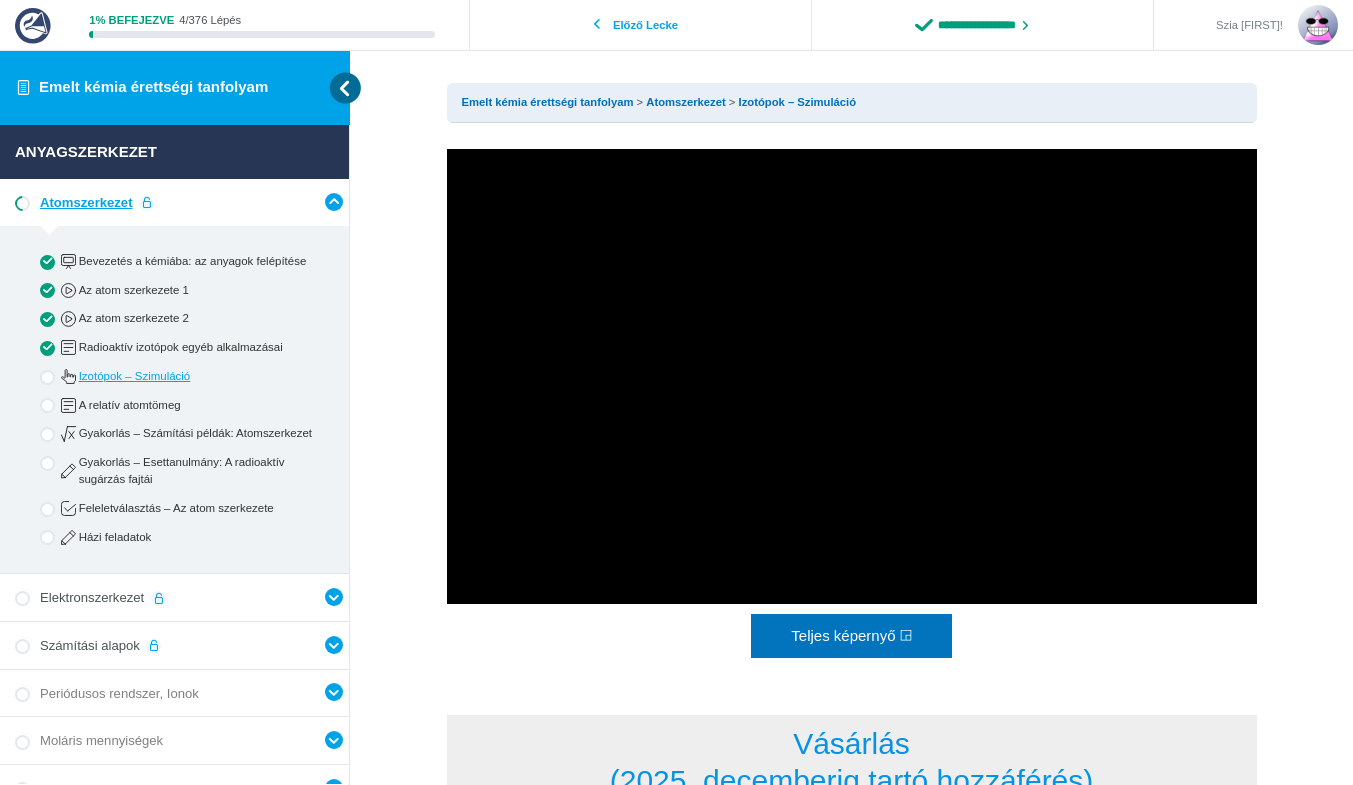 scroll, scrollTop: 0, scrollLeft: 0, axis: both 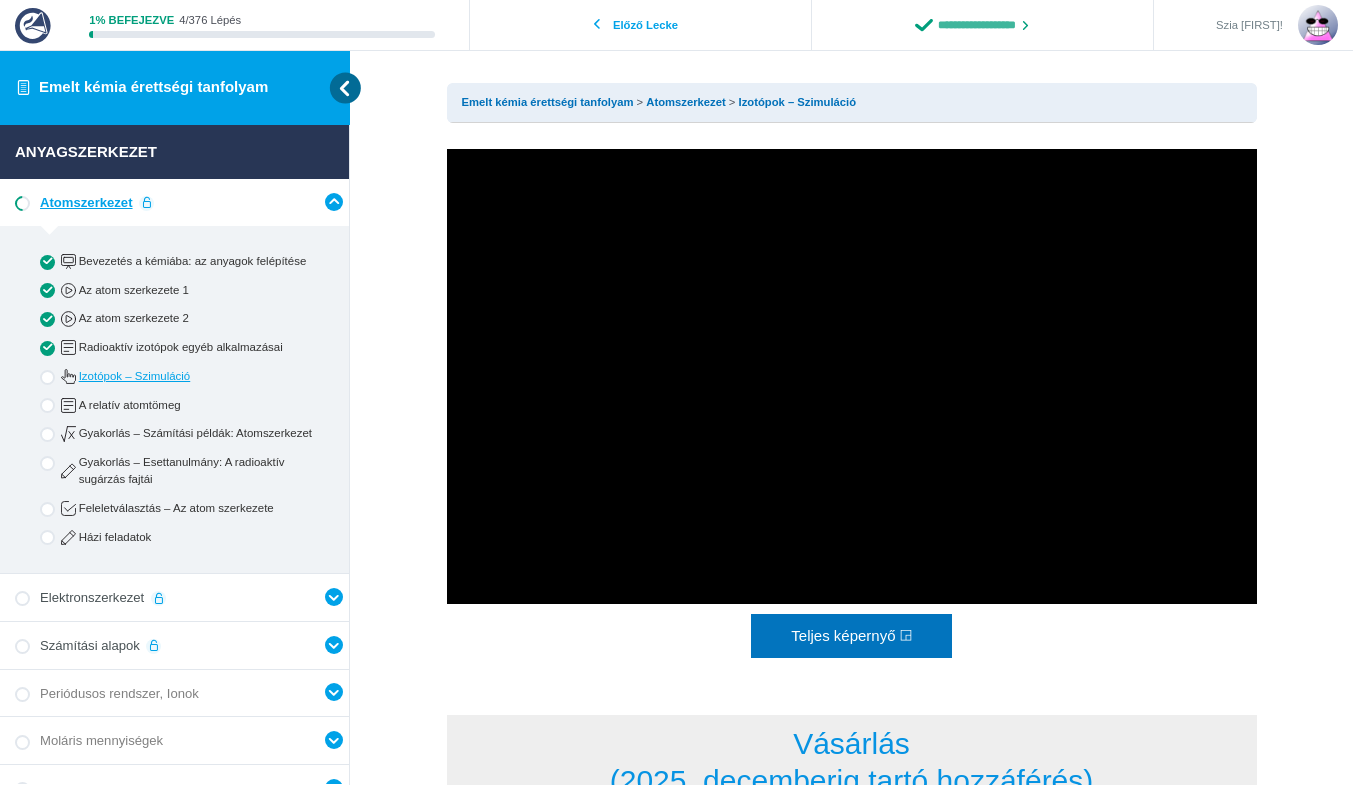 click on "**********" at bounding box center (982, 25) 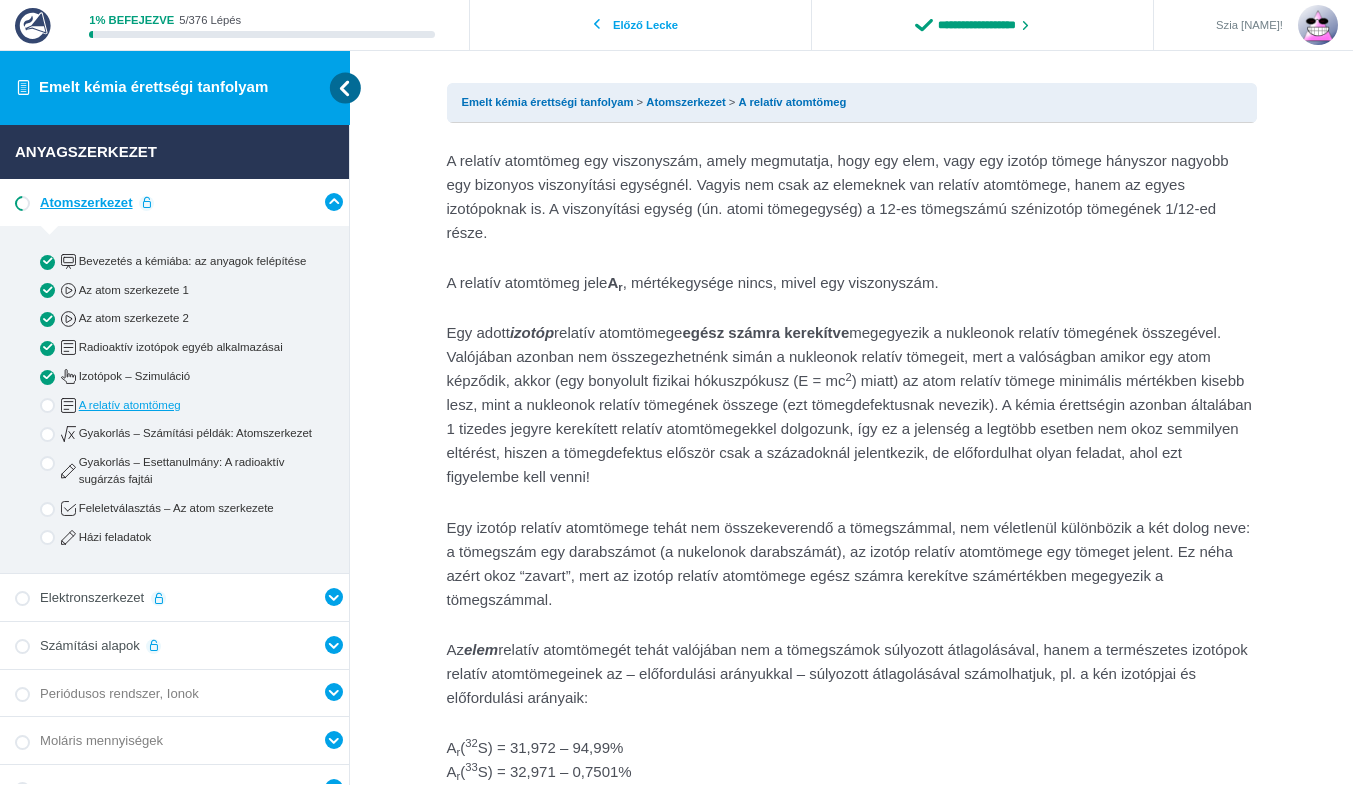 scroll, scrollTop: 0, scrollLeft: 0, axis: both 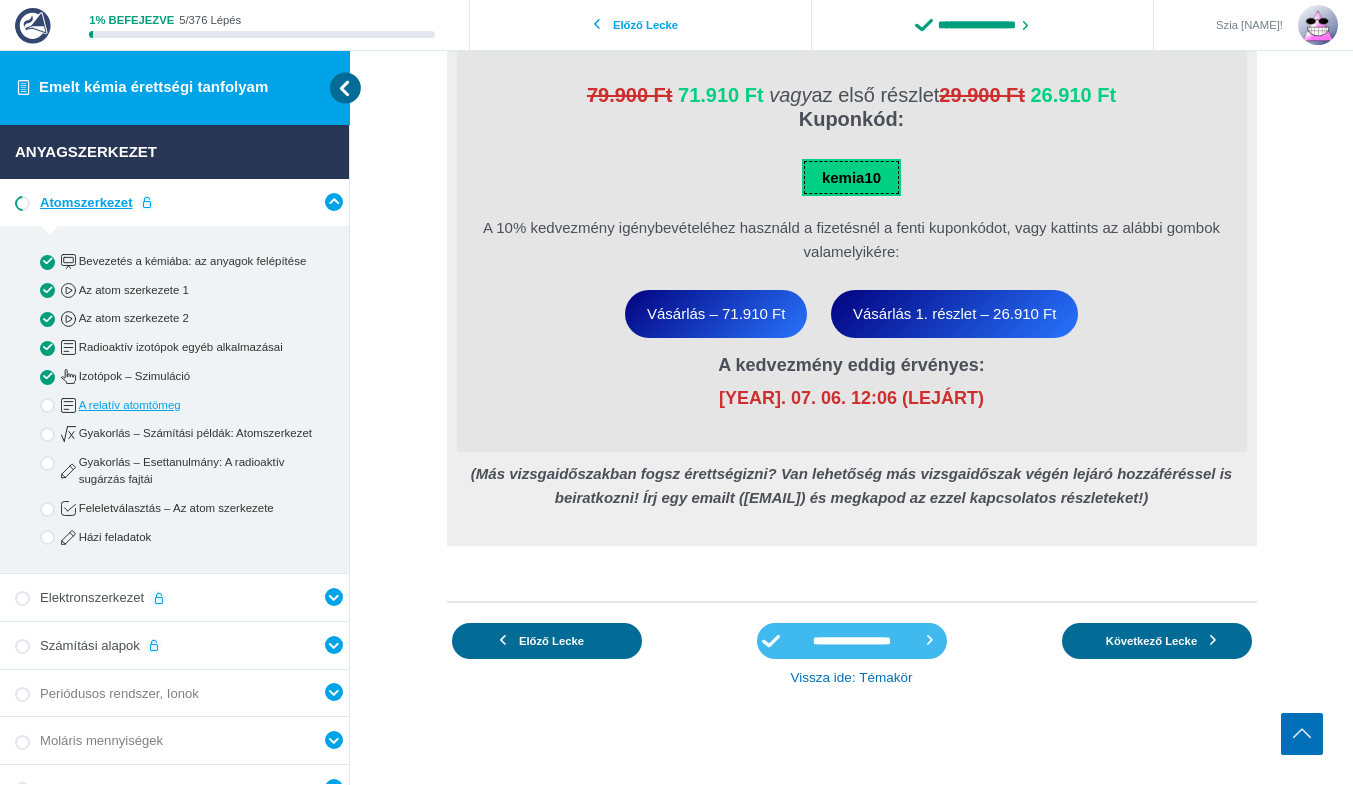click on "**********" at bounding box center (852, 641) 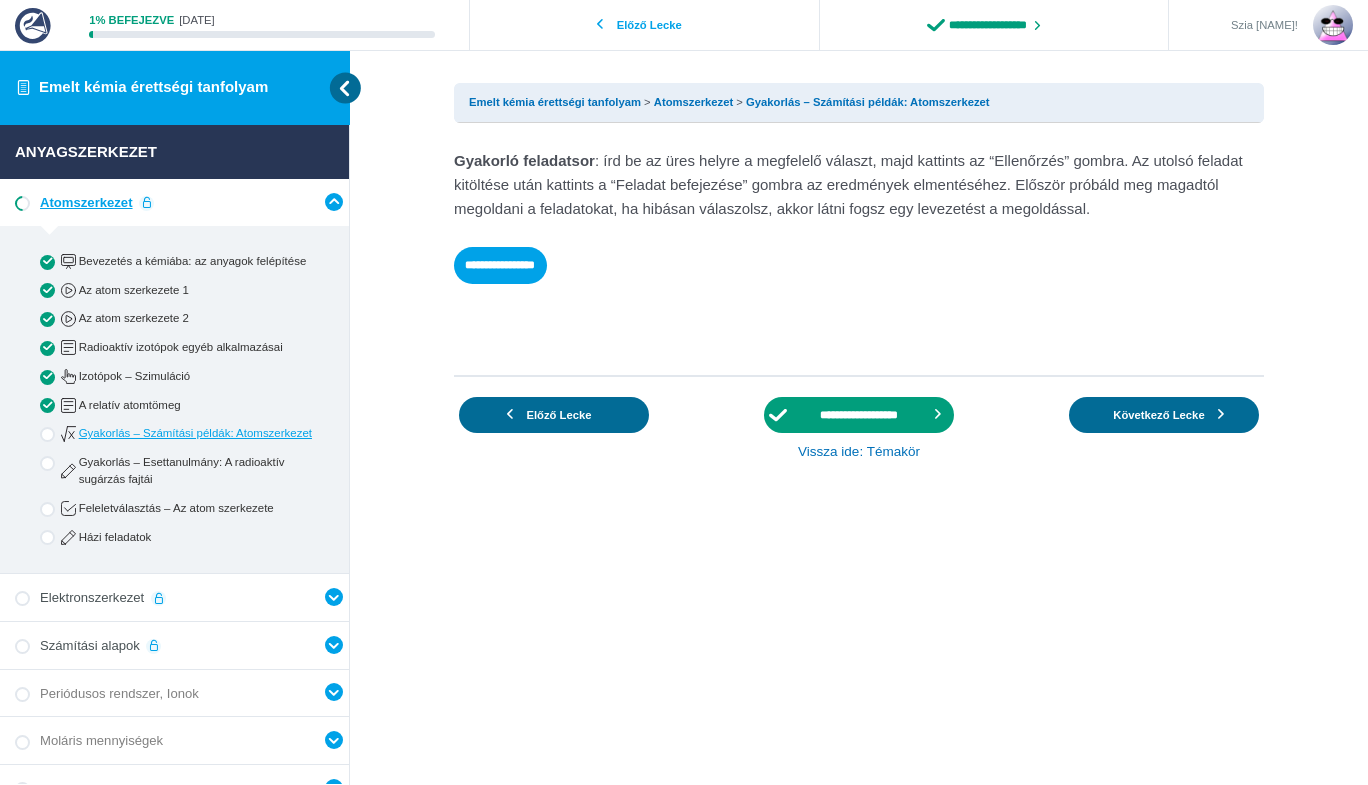 scroll, scrollTop: 0, scrollLeft: 0, axis: both 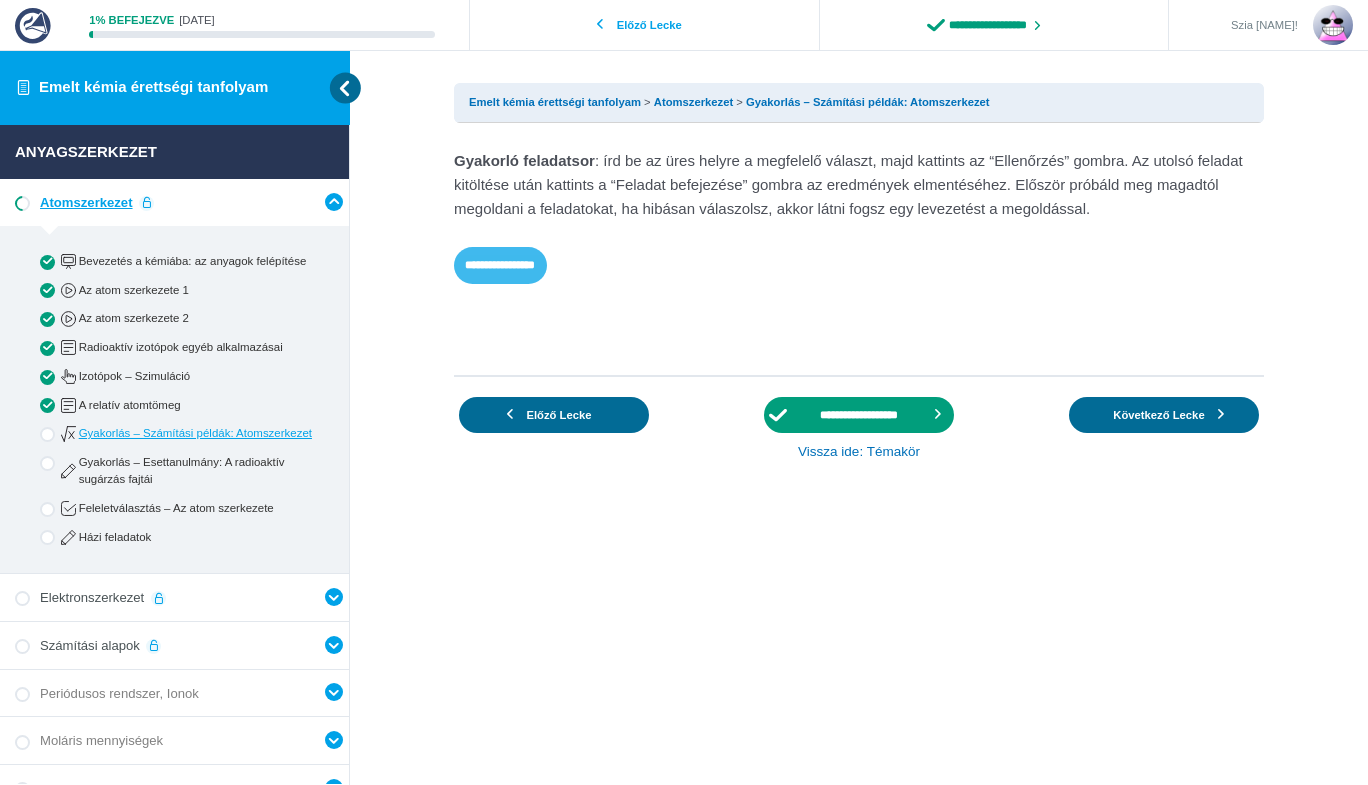 click on "**********" at bounding box center [500, 265] 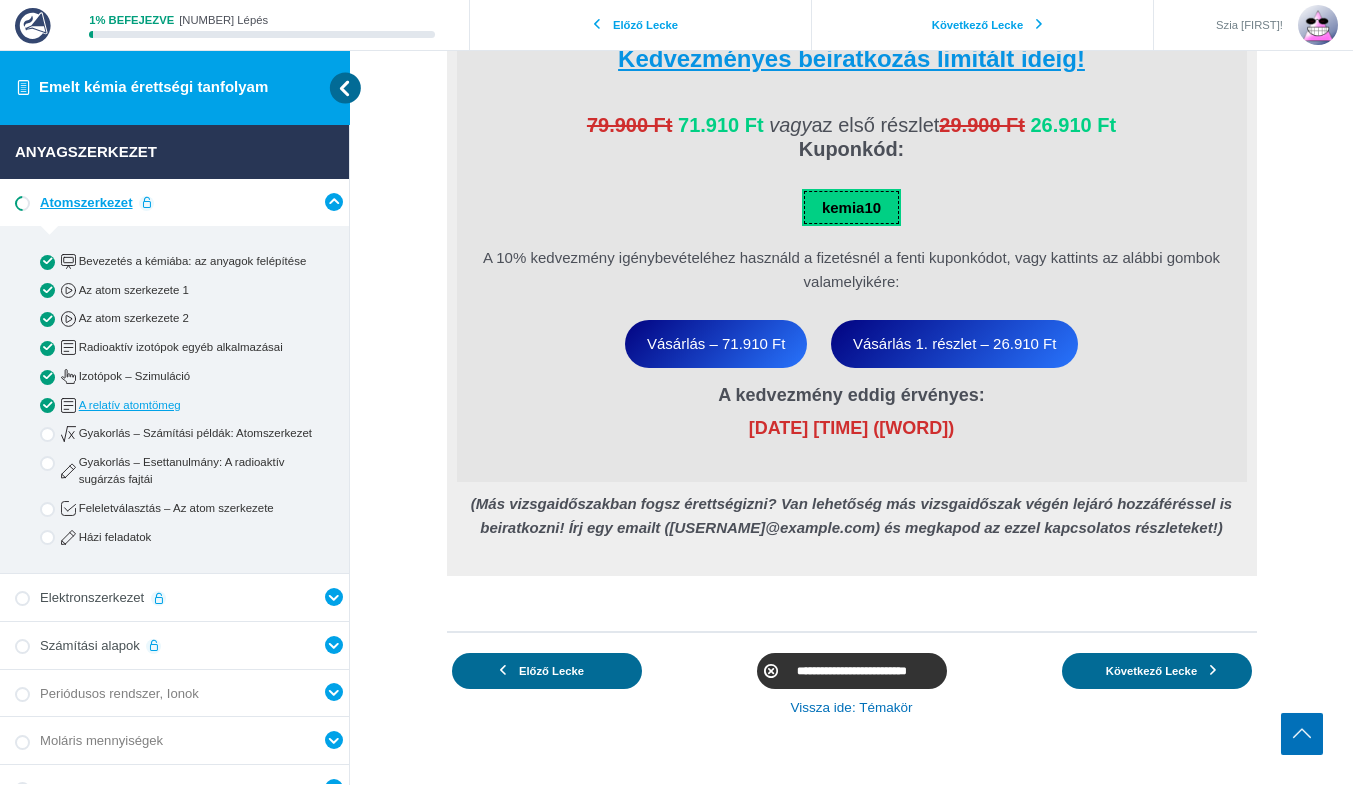 scroll, scrollTop: 1400, scrollLeft: 0, axis: vertical 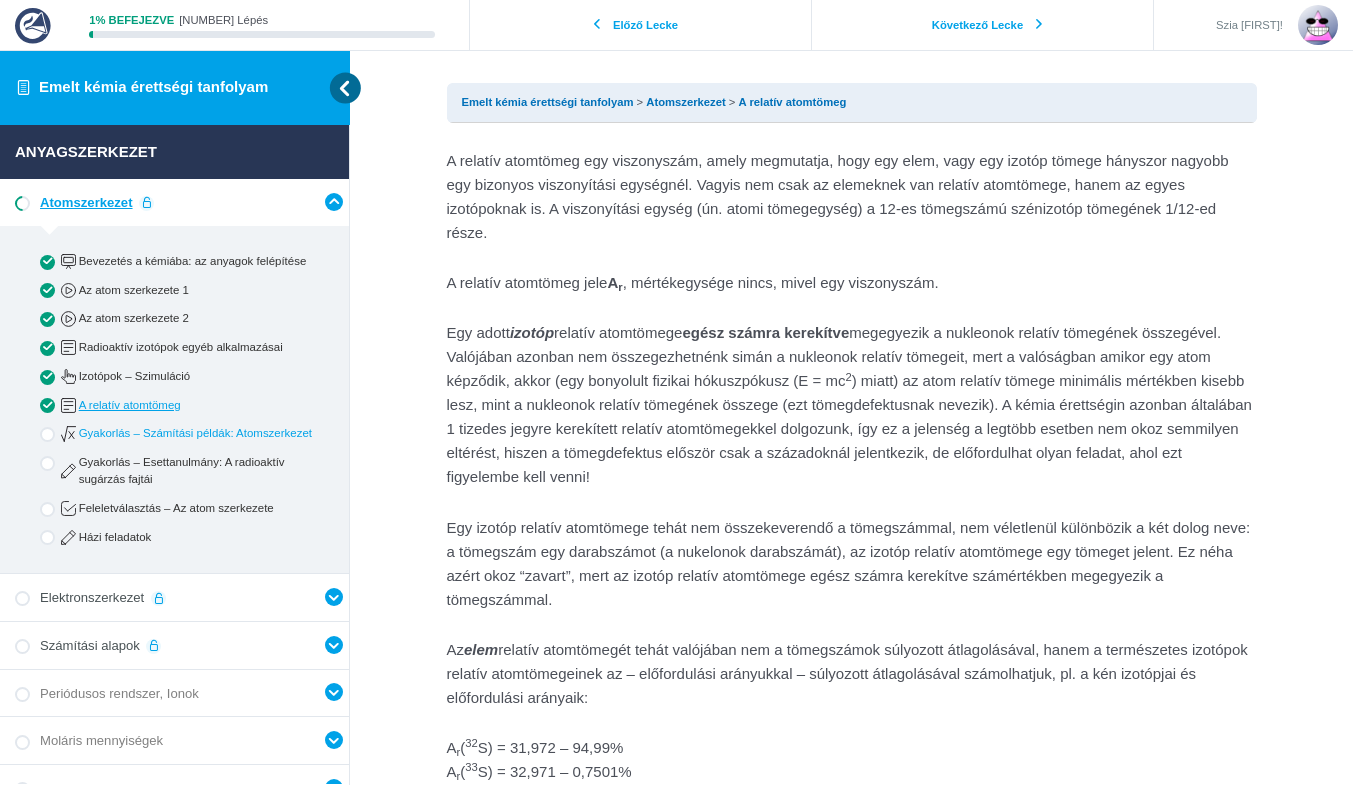click on "Gyakorlás – Számítási példák: Atomszerkezet" at bounding box center (175, 434) 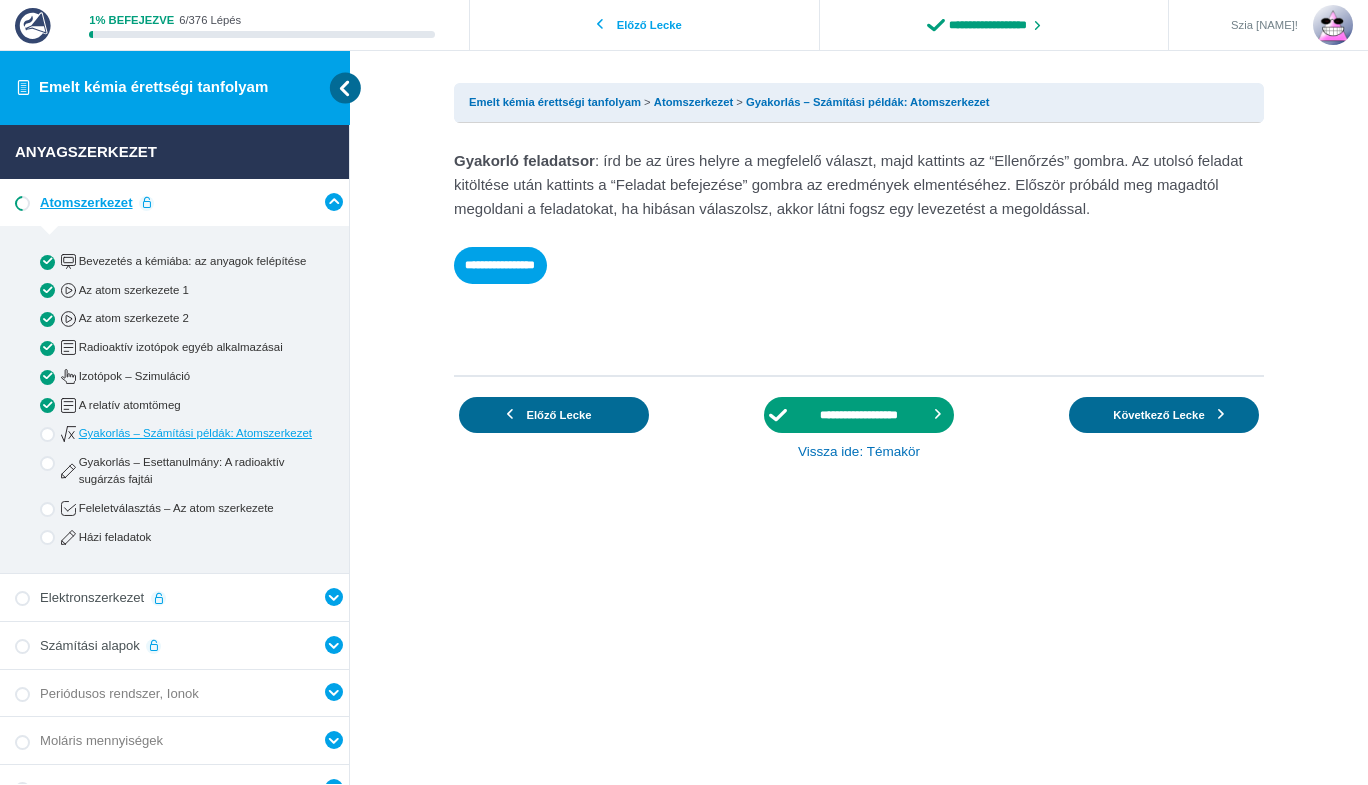 scroll, scrollTop: 0, scrollLeft: 0, axis: both 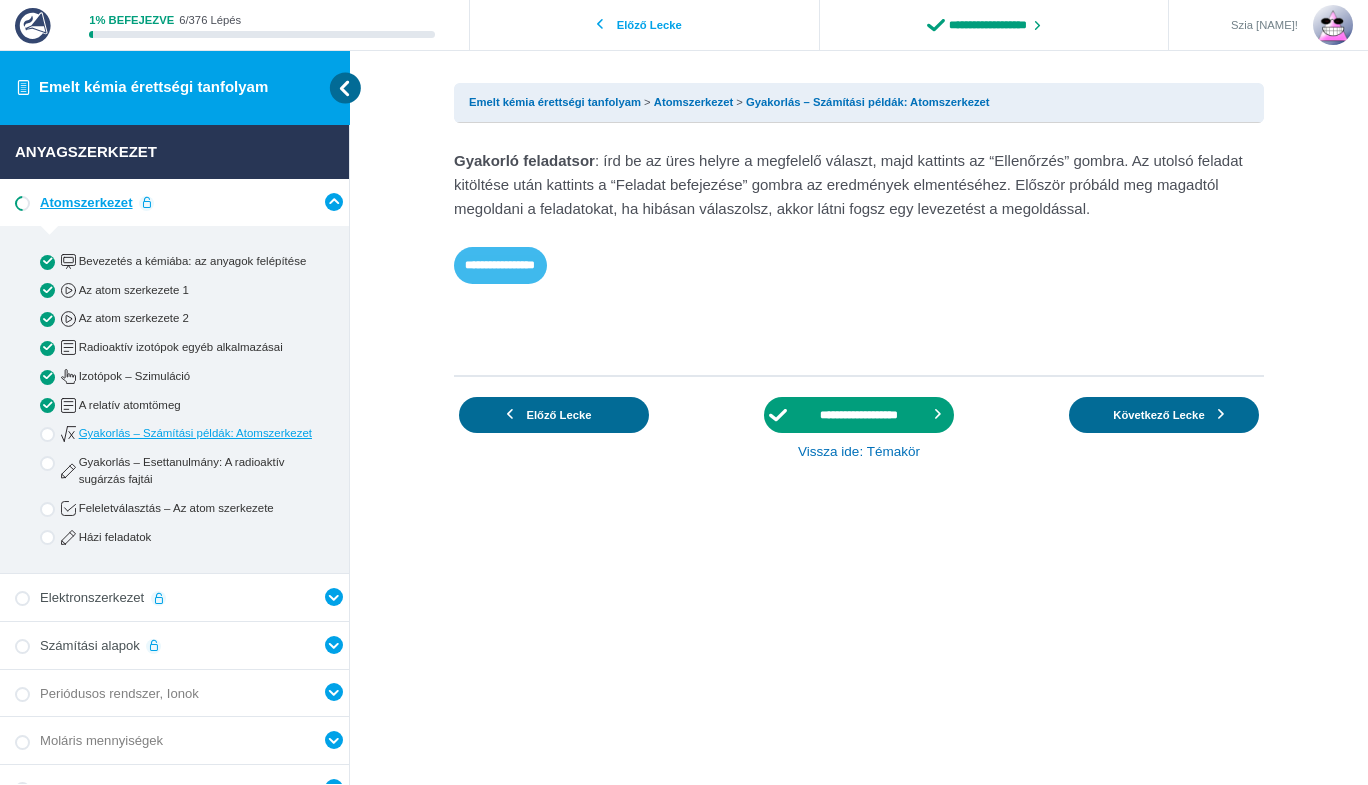 click on "**********" at bounding box center (500, 265) 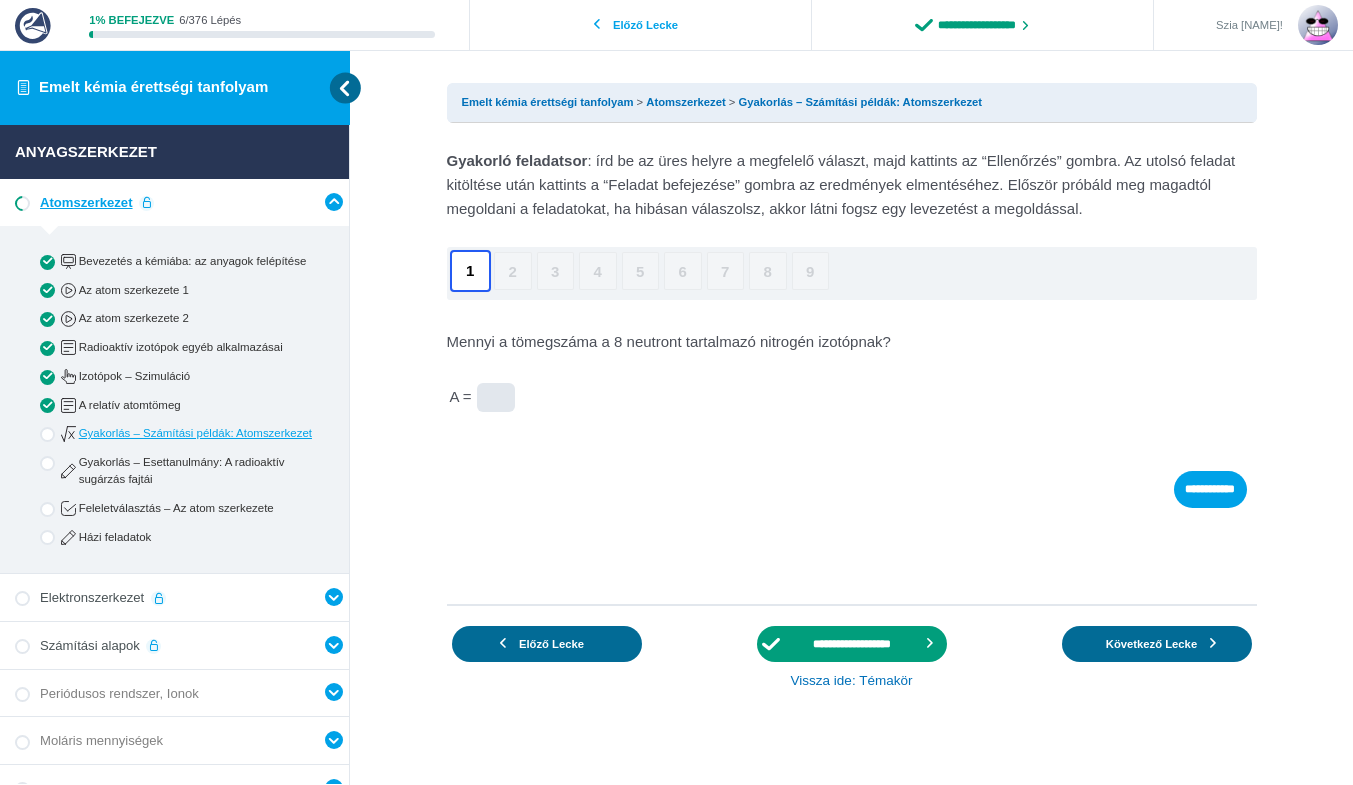 drag, startPoint x: 506, startPoint y: 396, endPoint x: 490, endPoint y: 386, distance: 18.867962 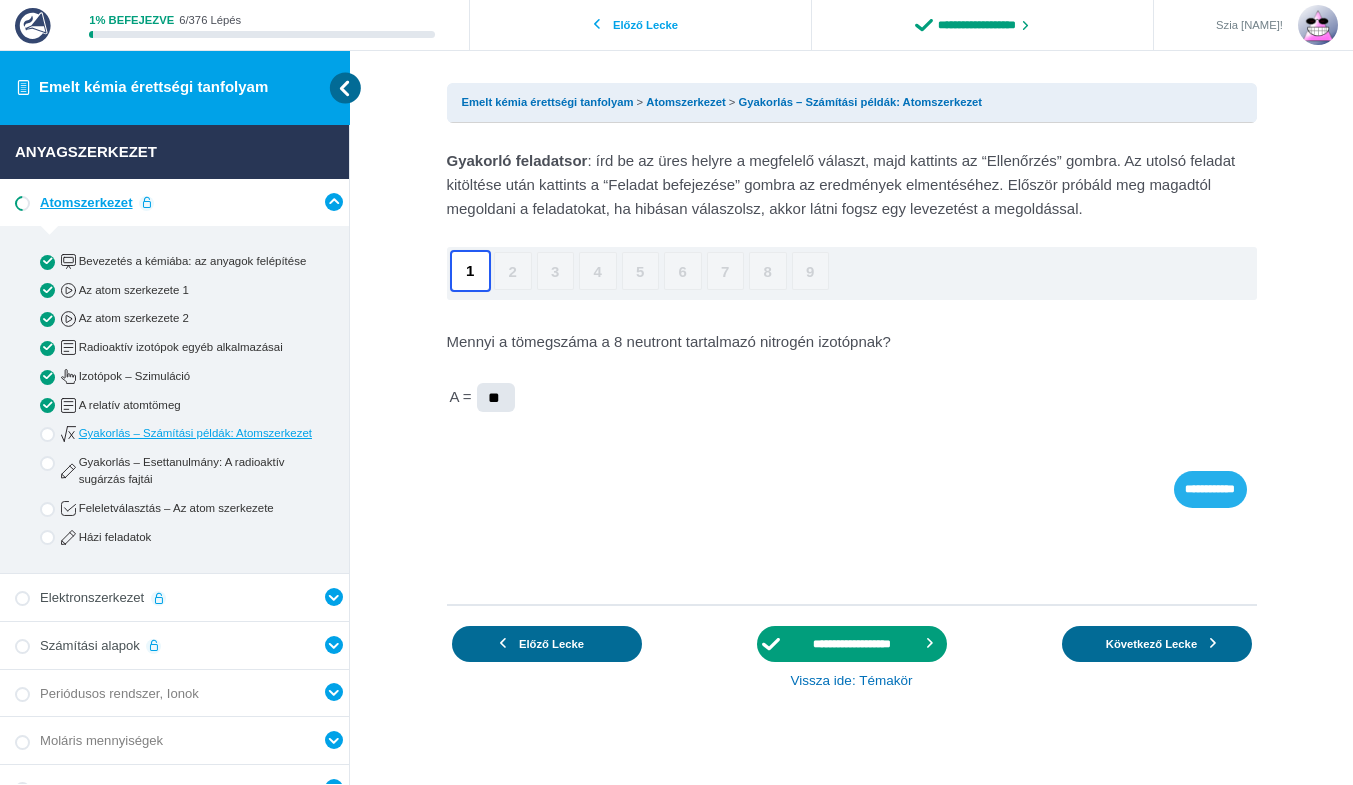 type on "**" 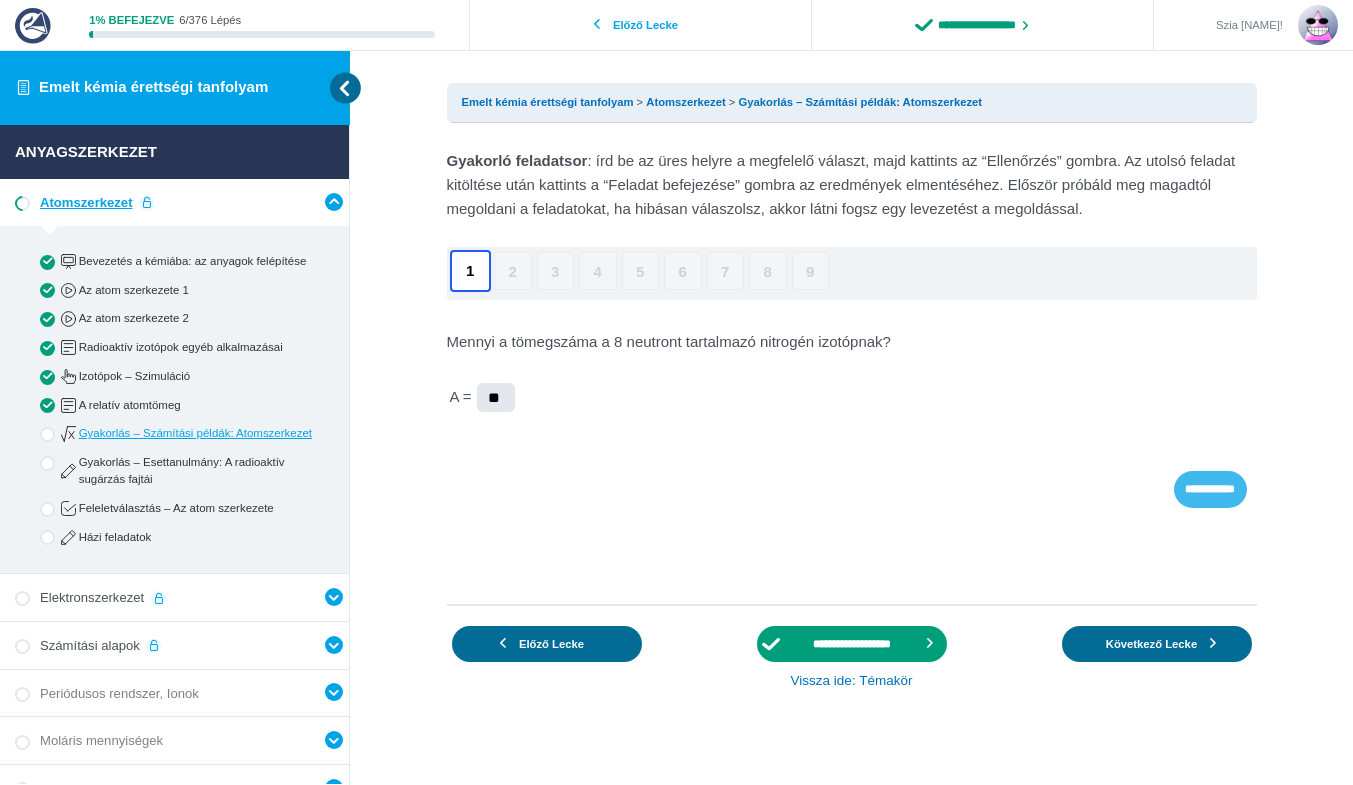 click on "**********" at bounding box center [1210, 489] 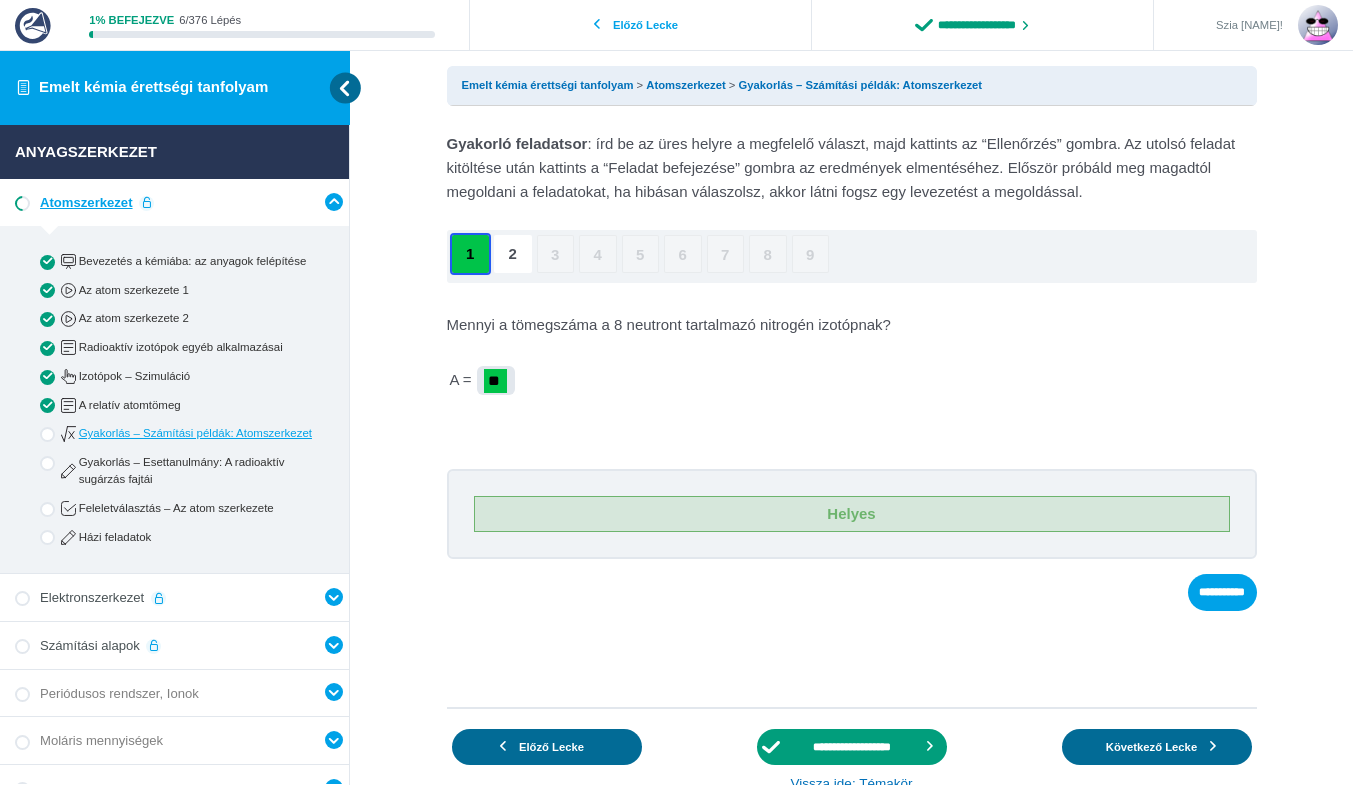 scroll, scrollTop: 17, scrollLeft: 0, axis: vertical 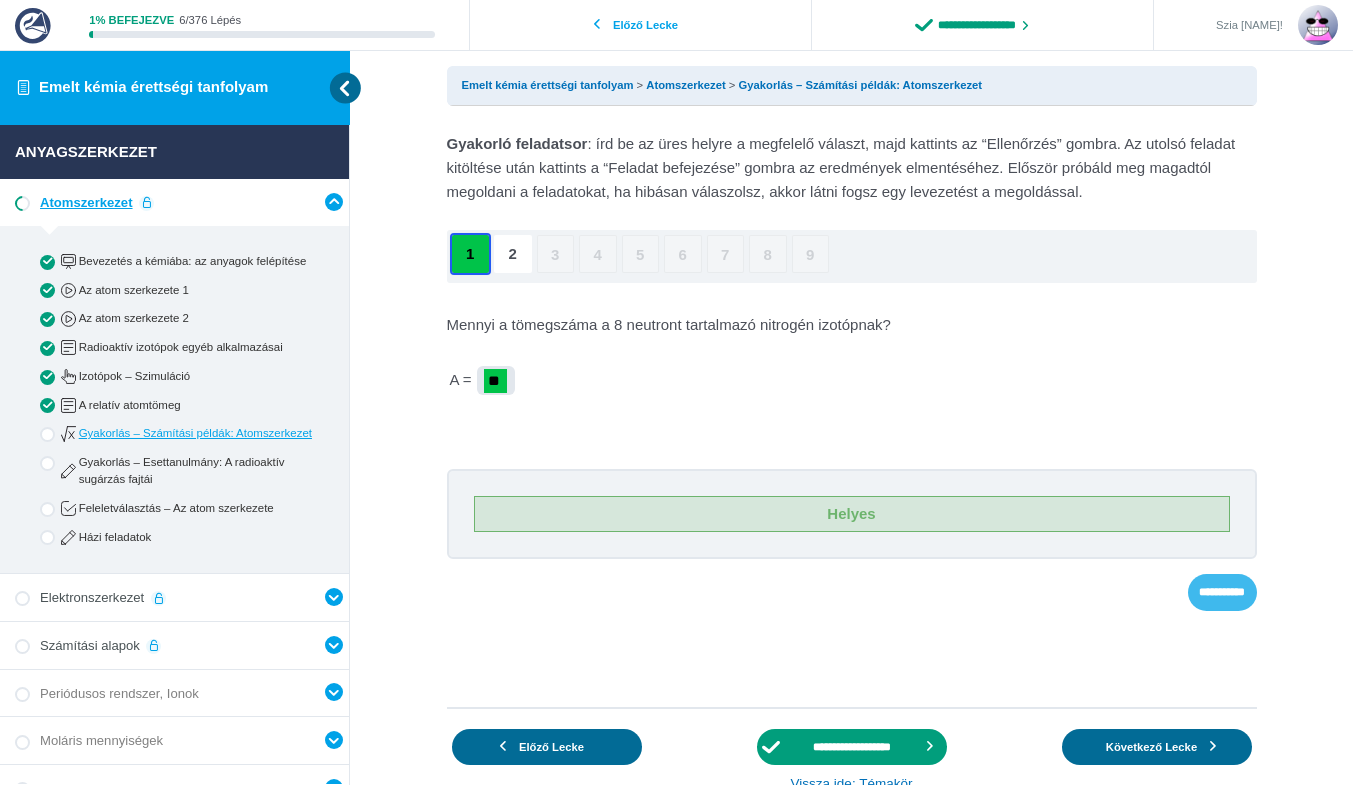 click on "**********" at bounding box center (1222, 592) 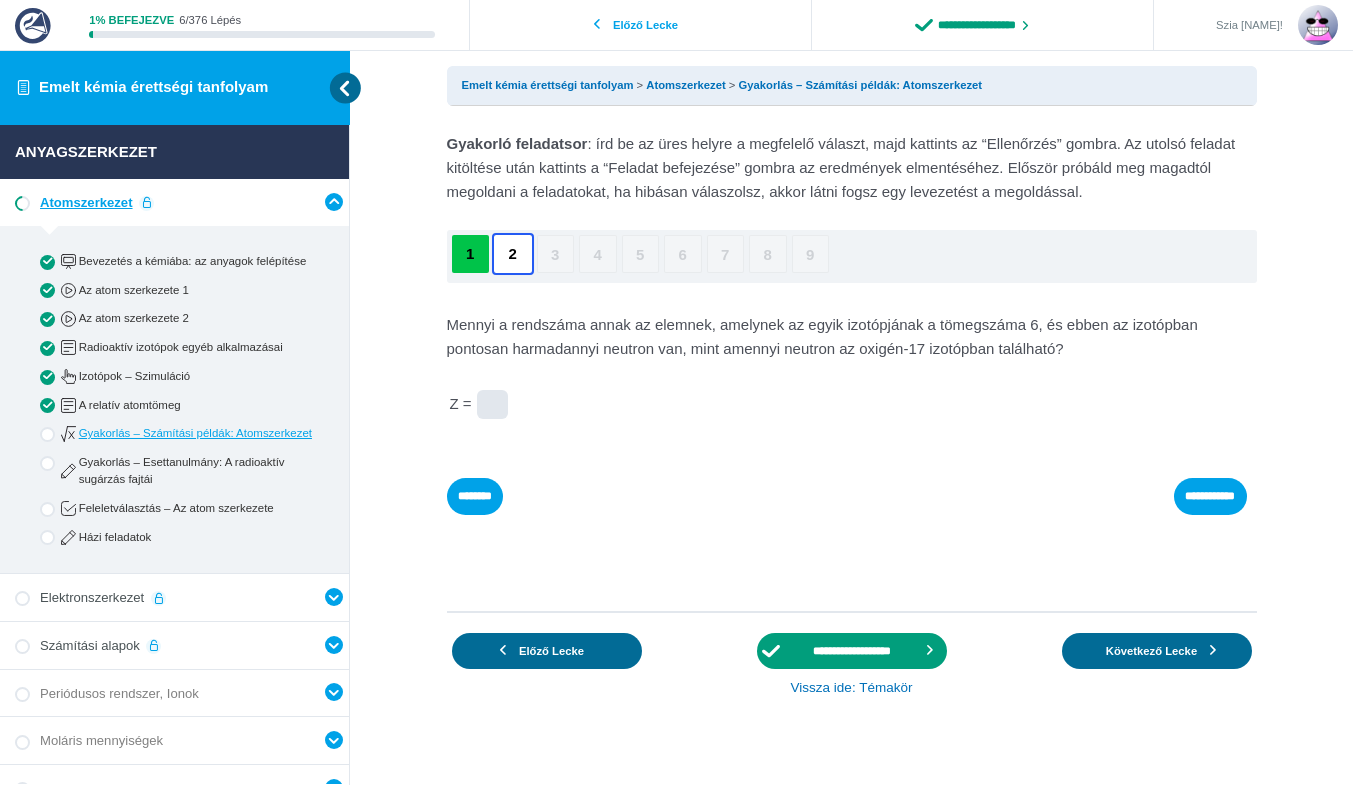 drag, startPoint x: 523, startPoint y: 402, endPoint x: 533, endPoint y: 410, distance: 12.806249 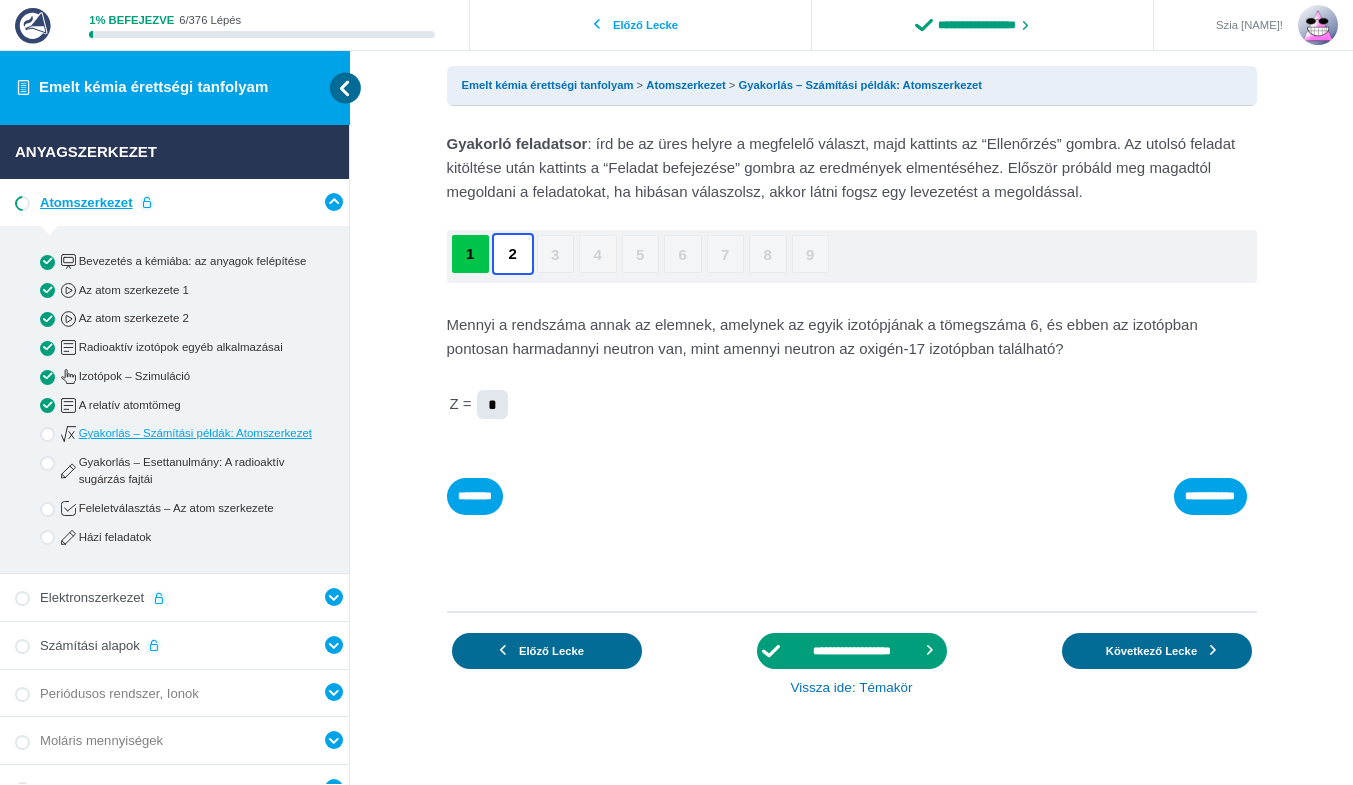 type on "*" 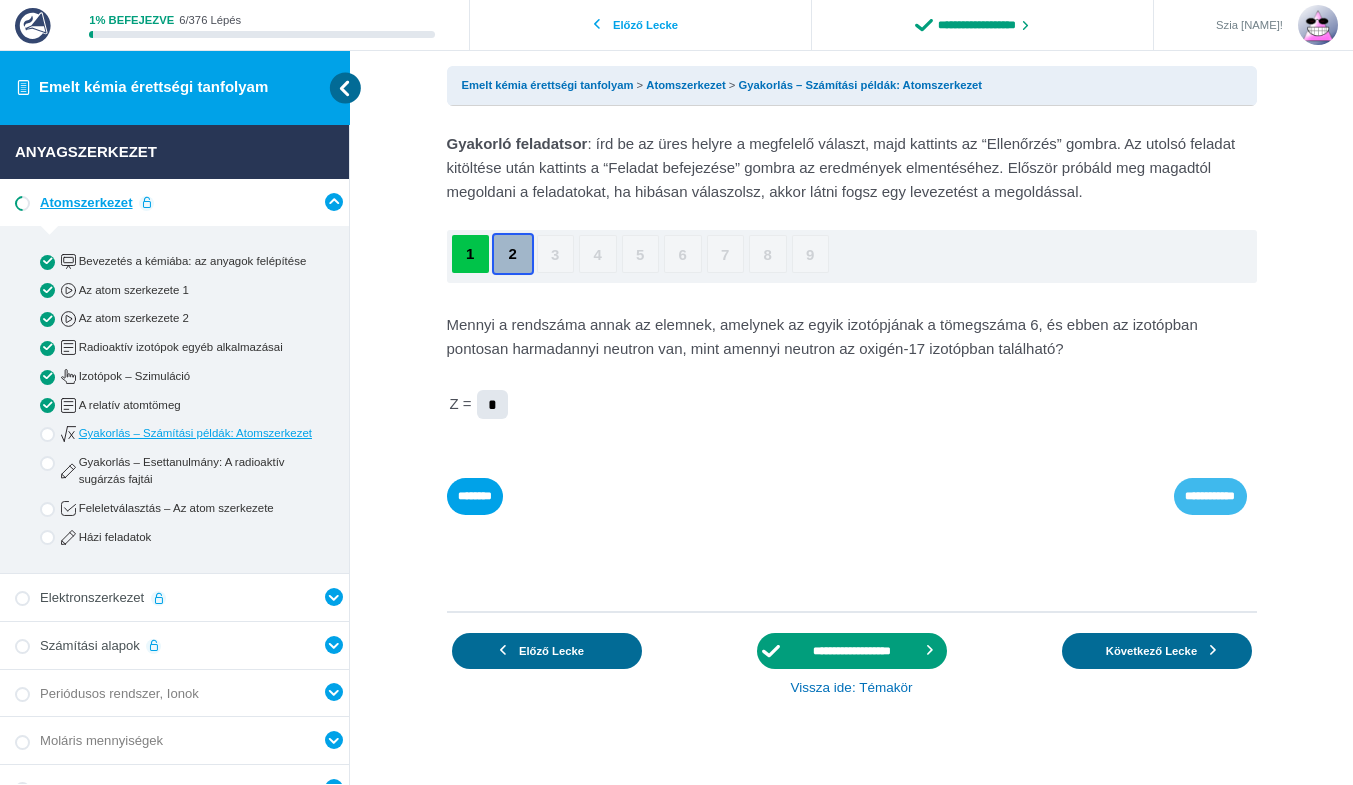 click on "**********" at bounding box center (0, 0) 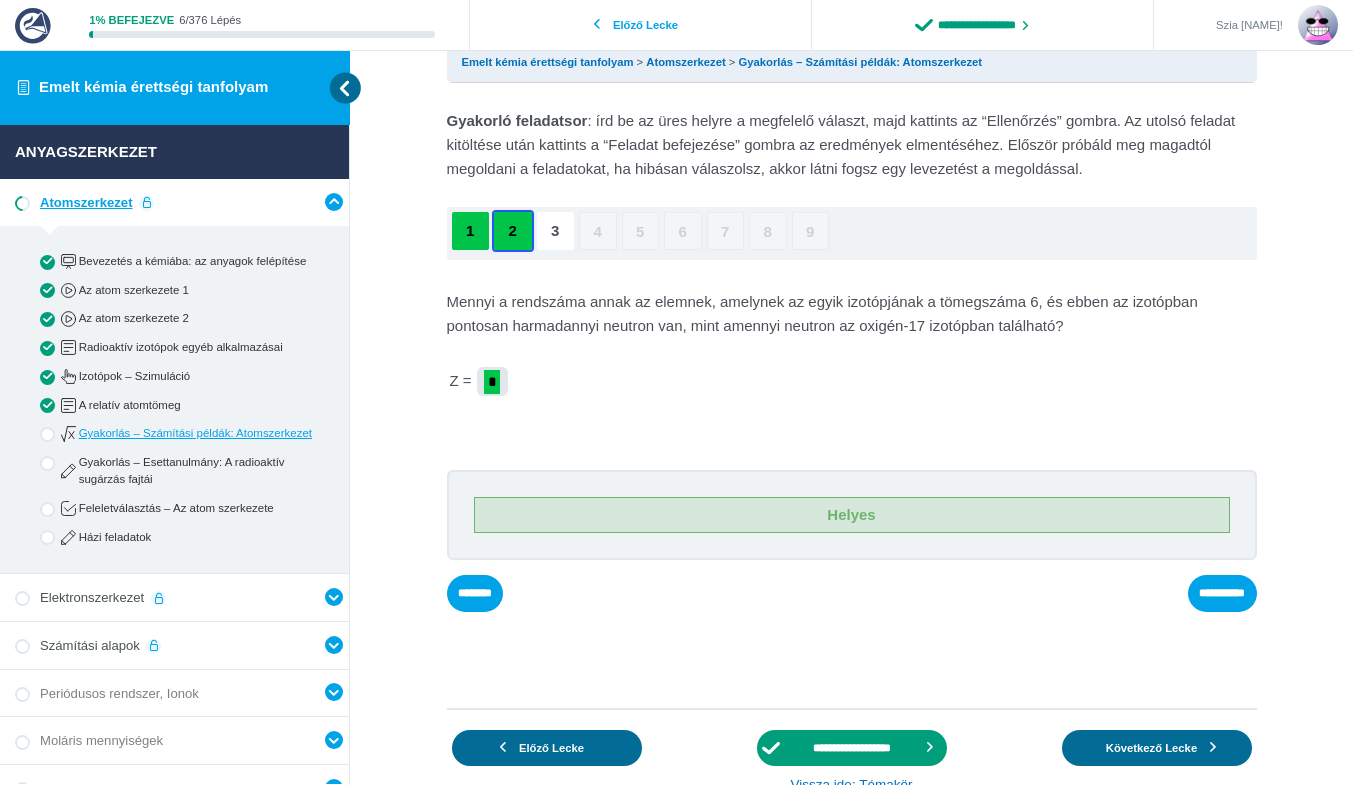 scroll, scrollTop: 41, scrollLeft: 0, axis: vertical 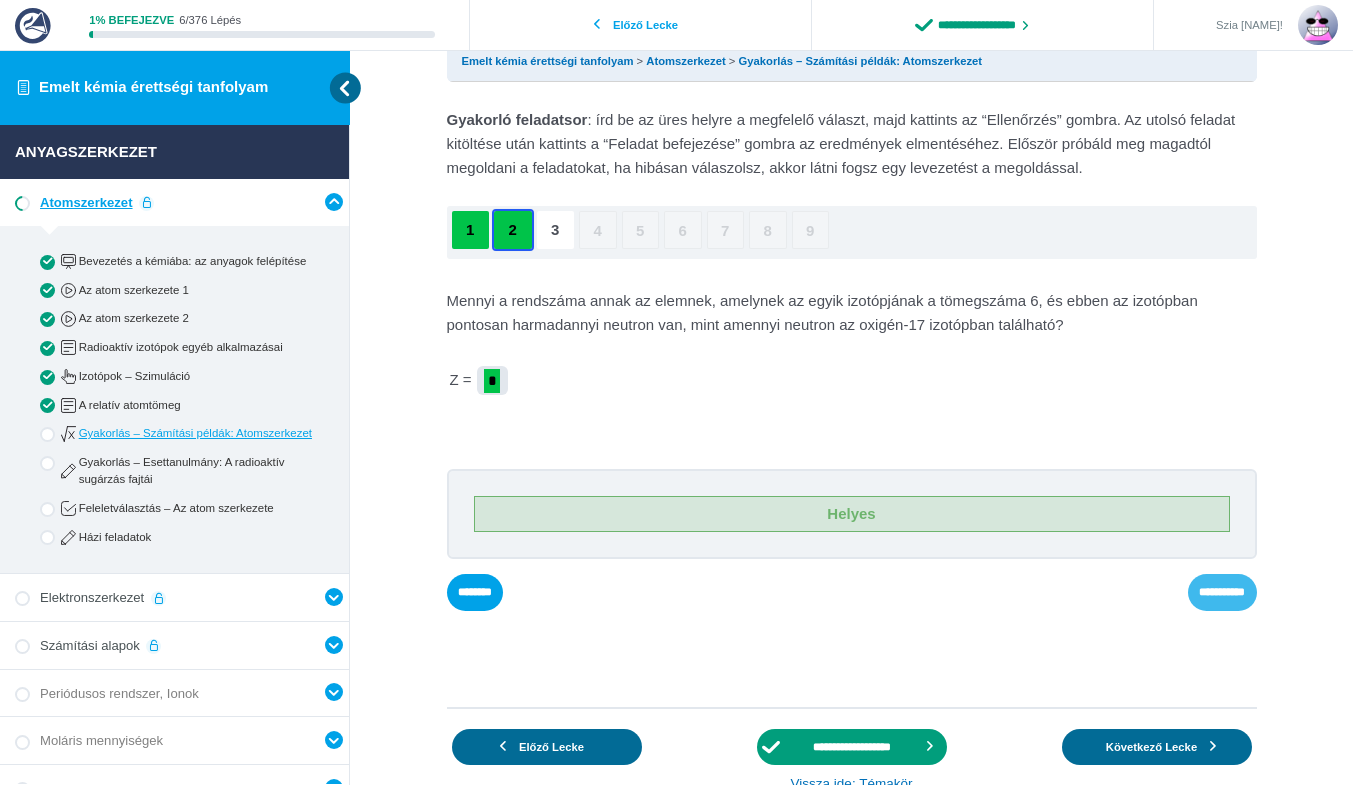 click on "**********" at bounding box center (0, 0) 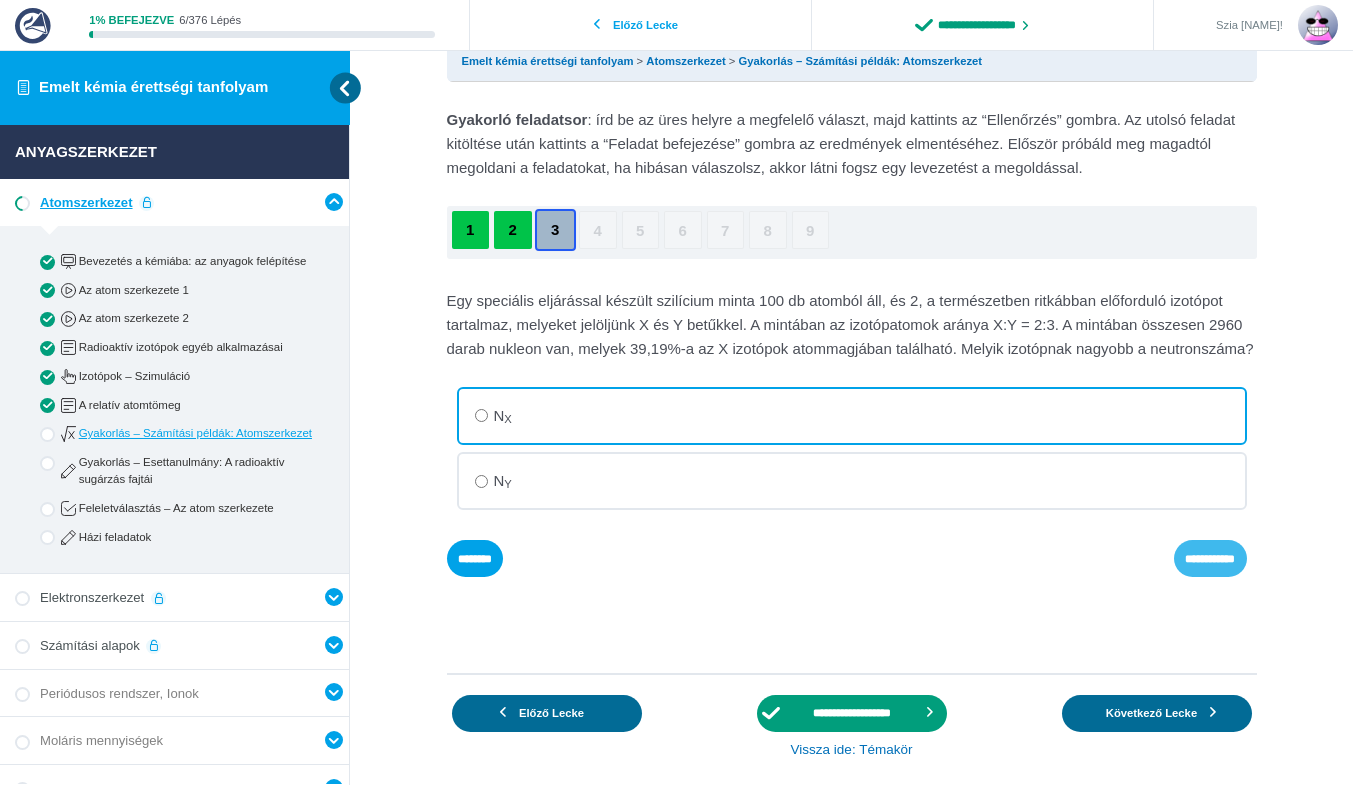 click on "**********" at bounding box center (0, 0) 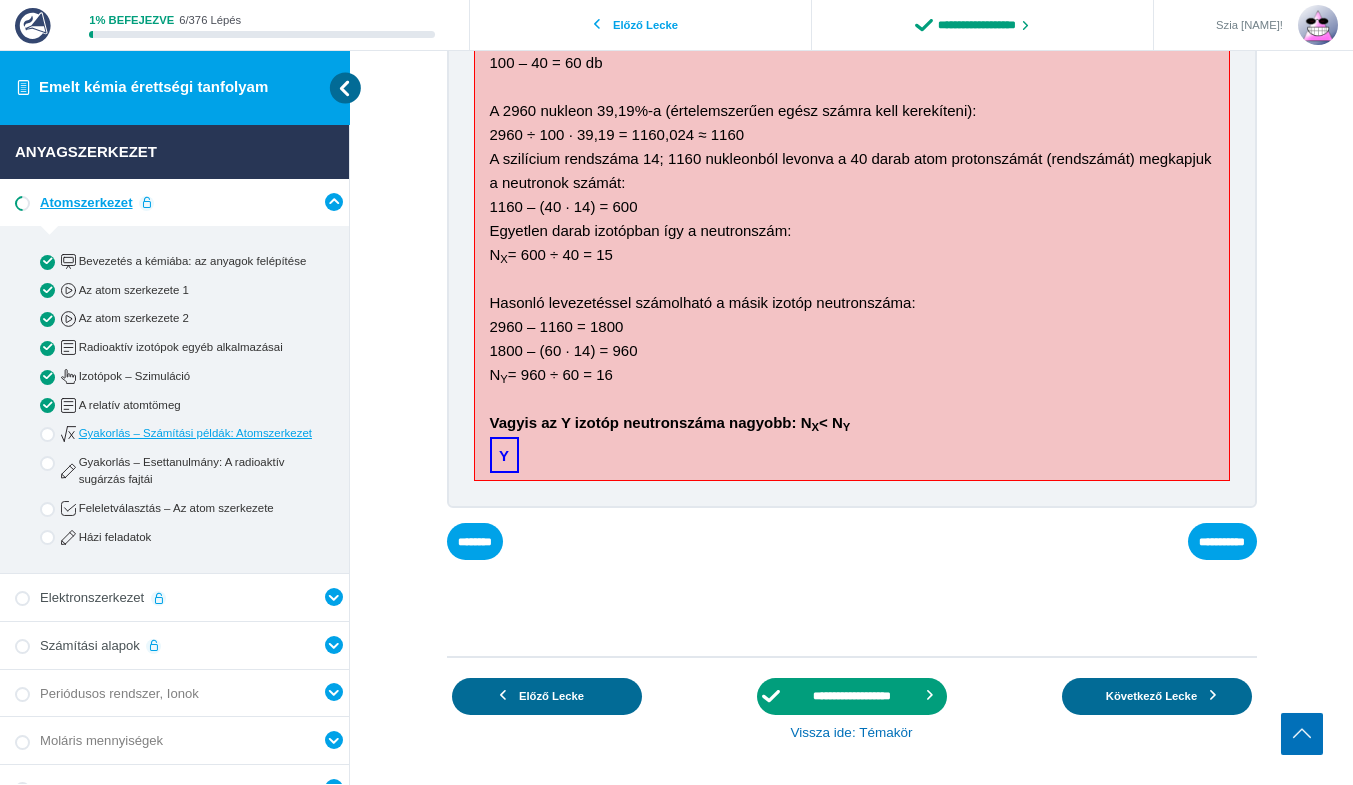 scroll, scrollTop: 803, scrollLeft: 0, axis: vertical 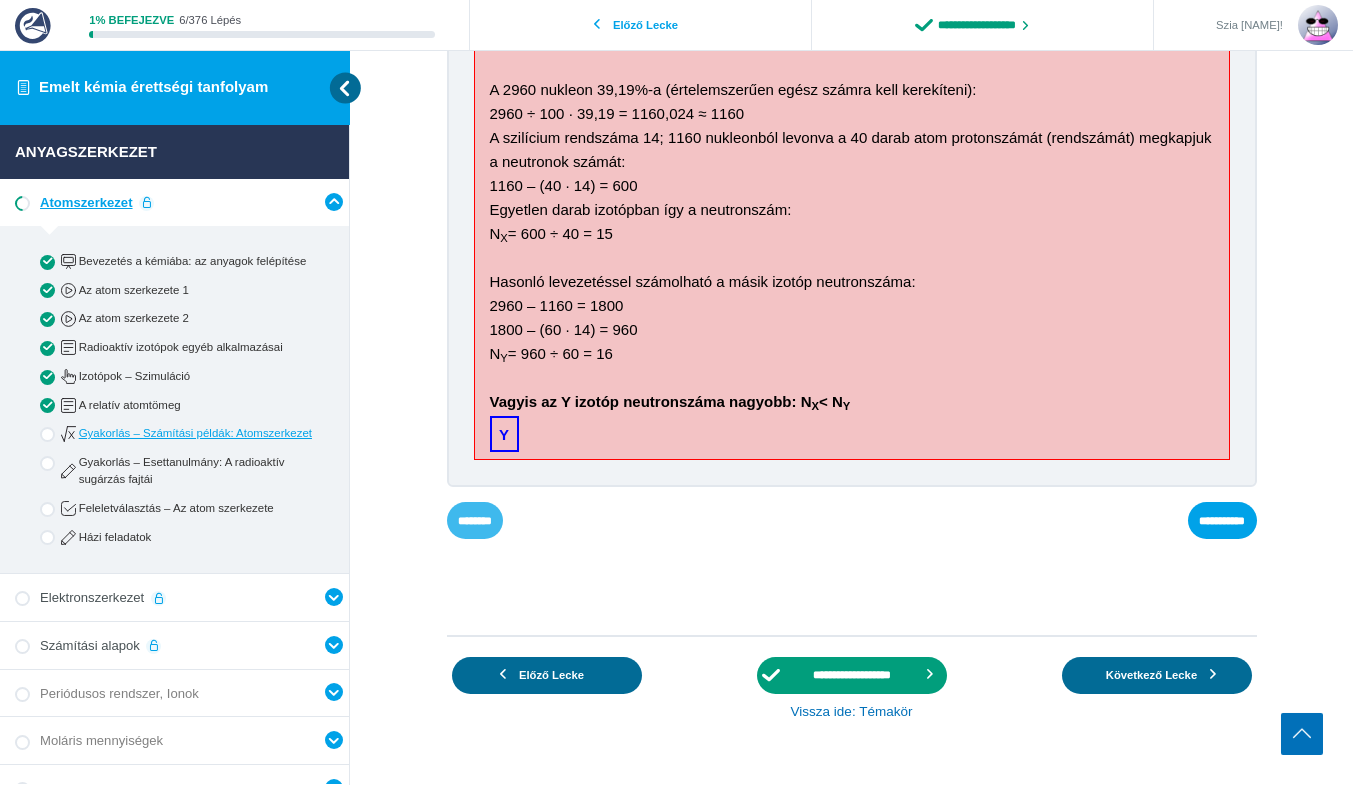 click on "********" at bounding box center (0, 0) 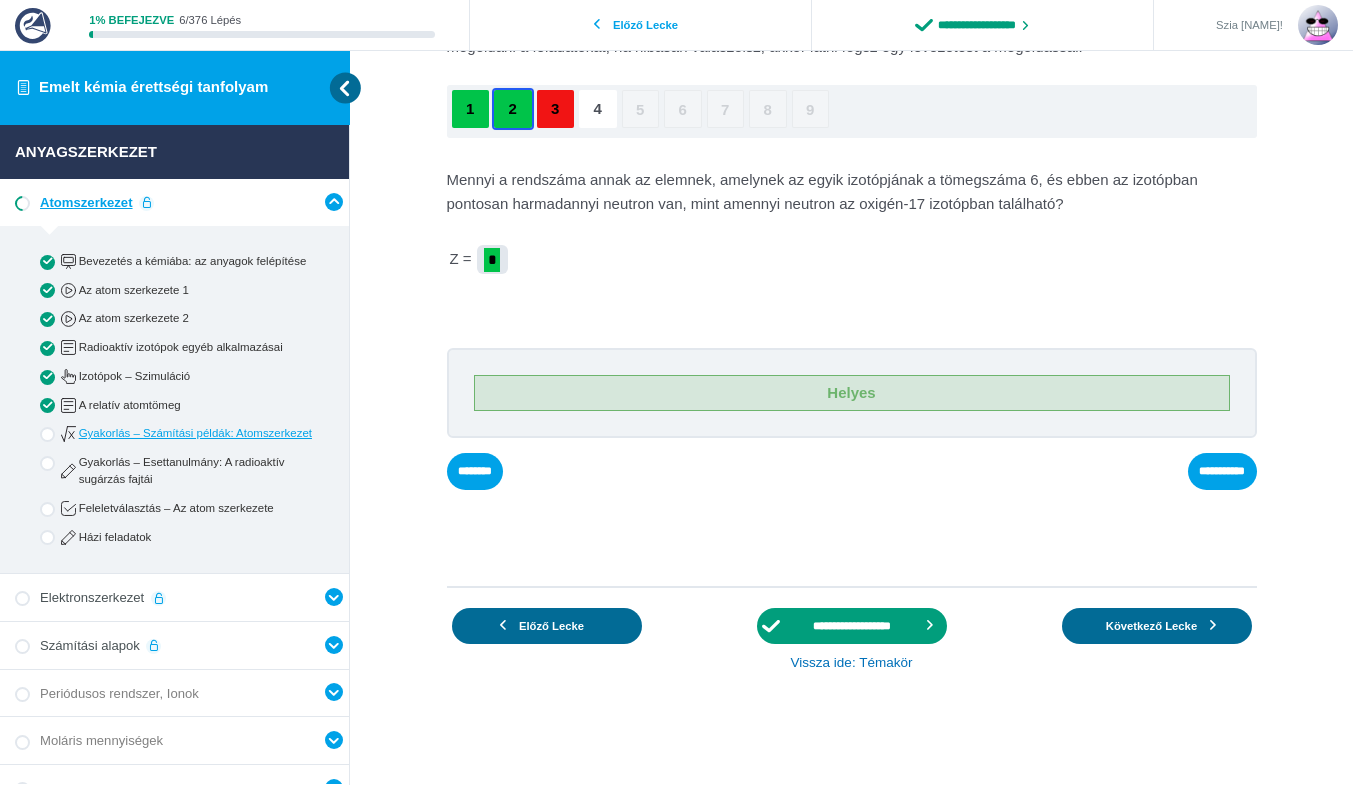 scroll, scrollTop: 161, scrollLeft: 0, axis: vertical 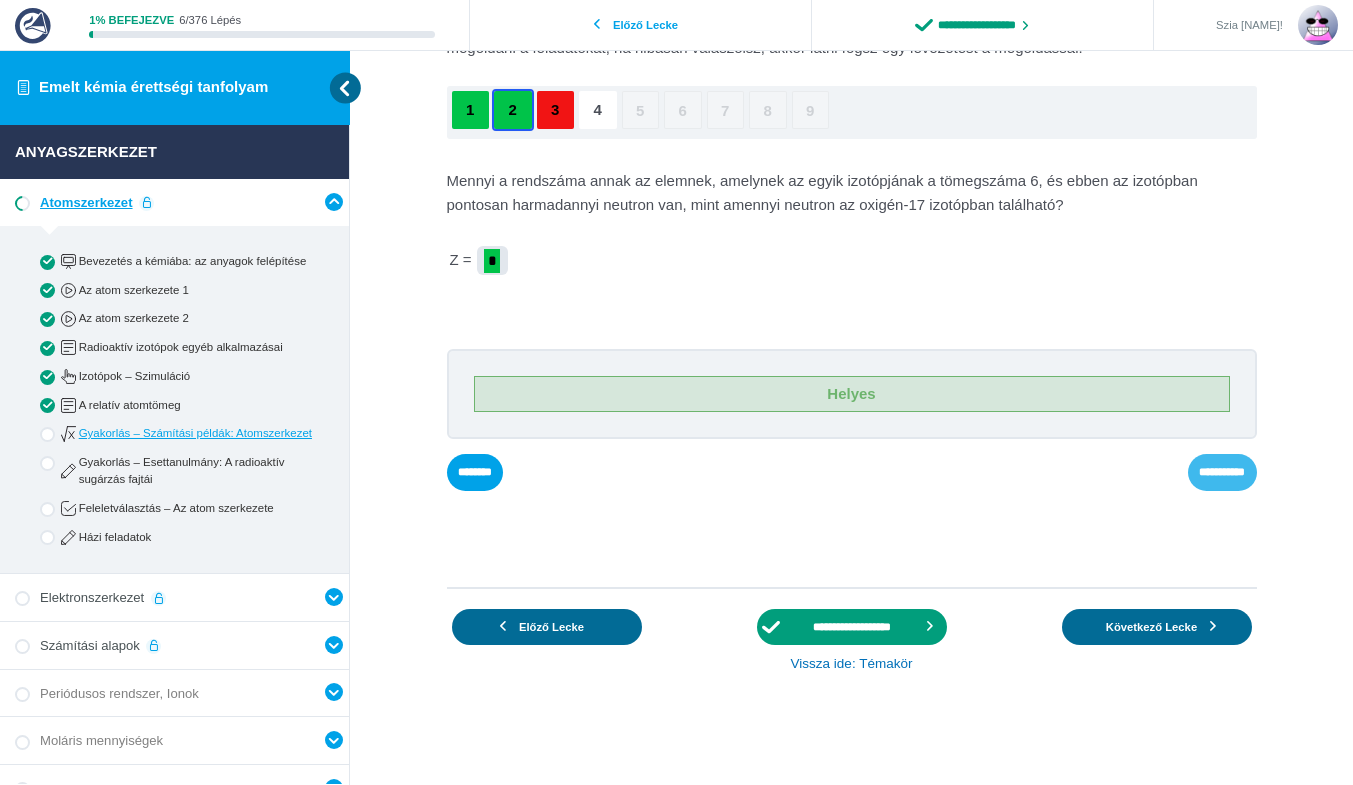 click on "**********" at bounding box center [0, 0] 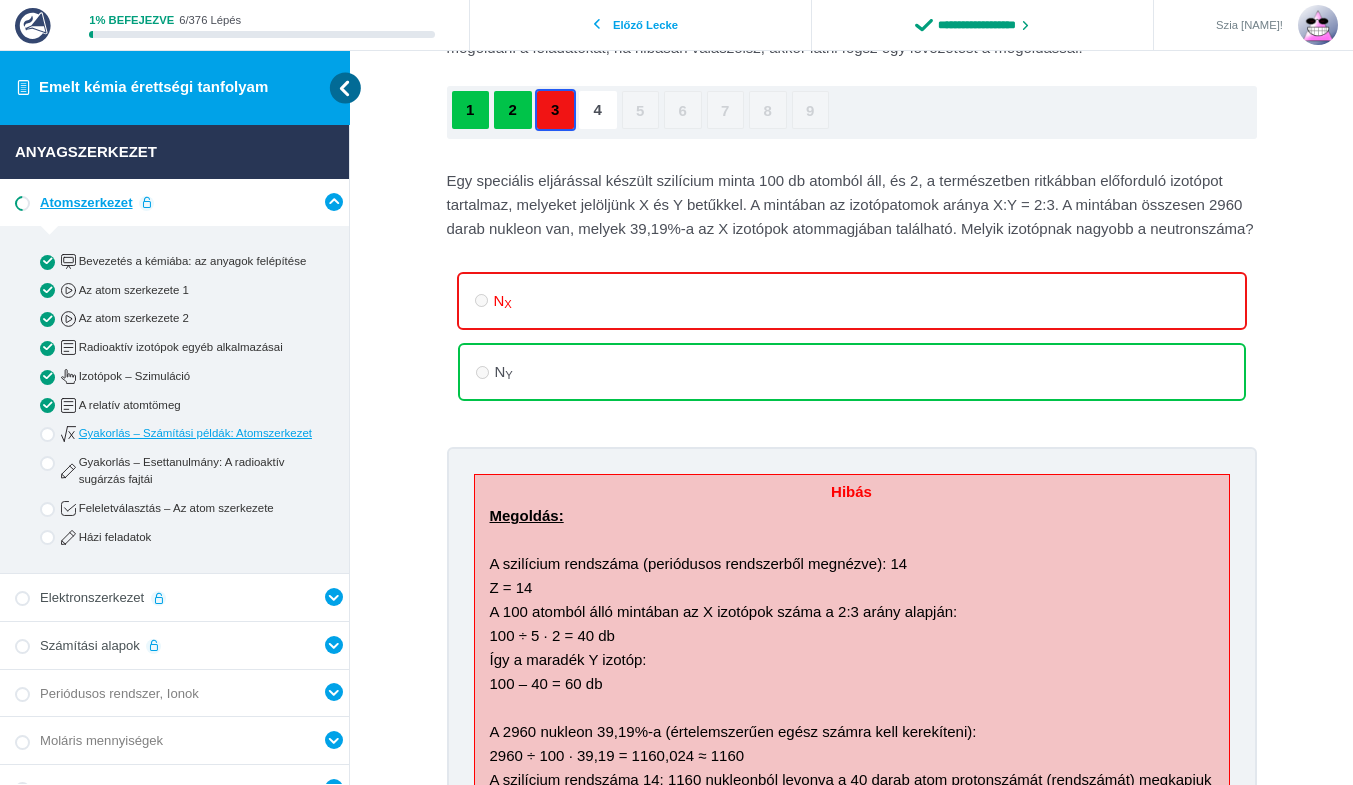 click on "N Y" at bounding box center (852, 372) 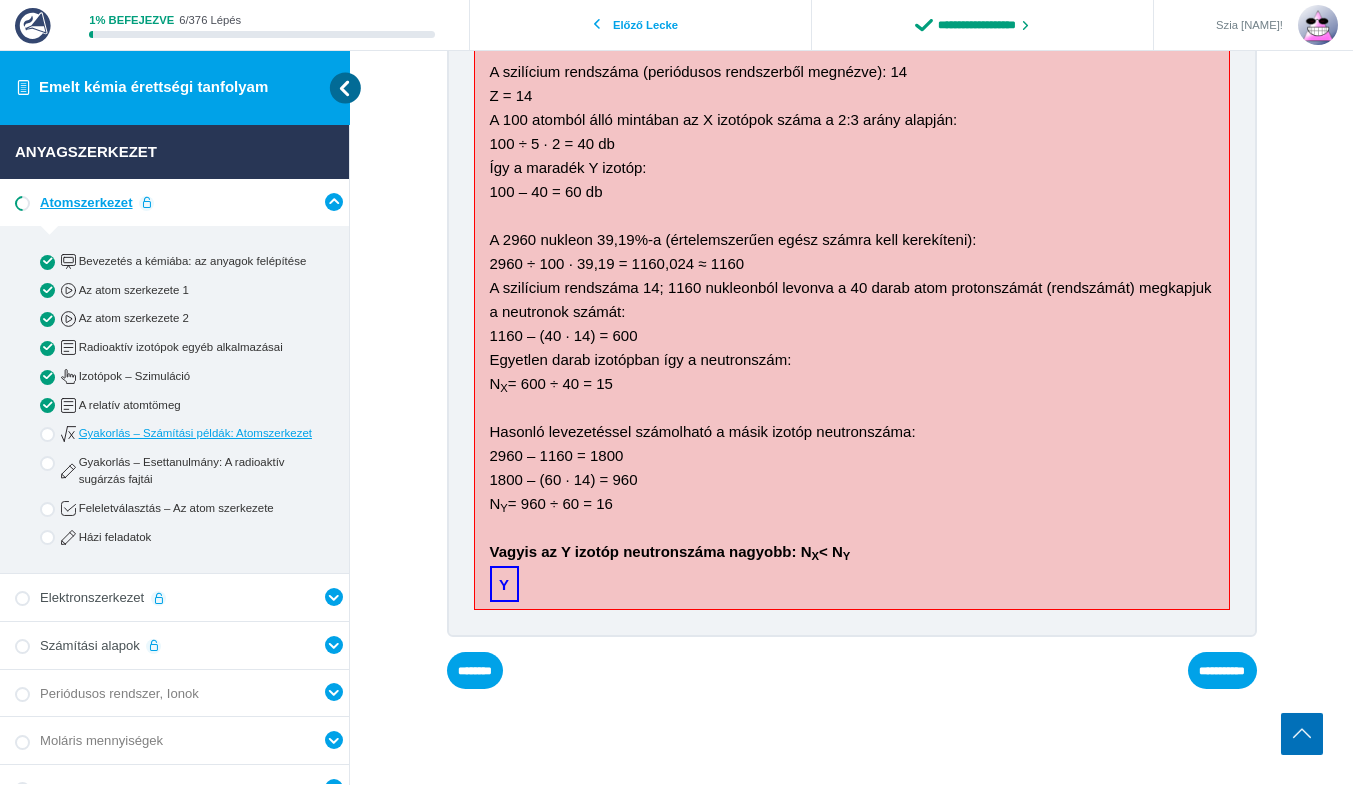scroll, scrollTop: 552, scrollLeft: 0, axis: vertical 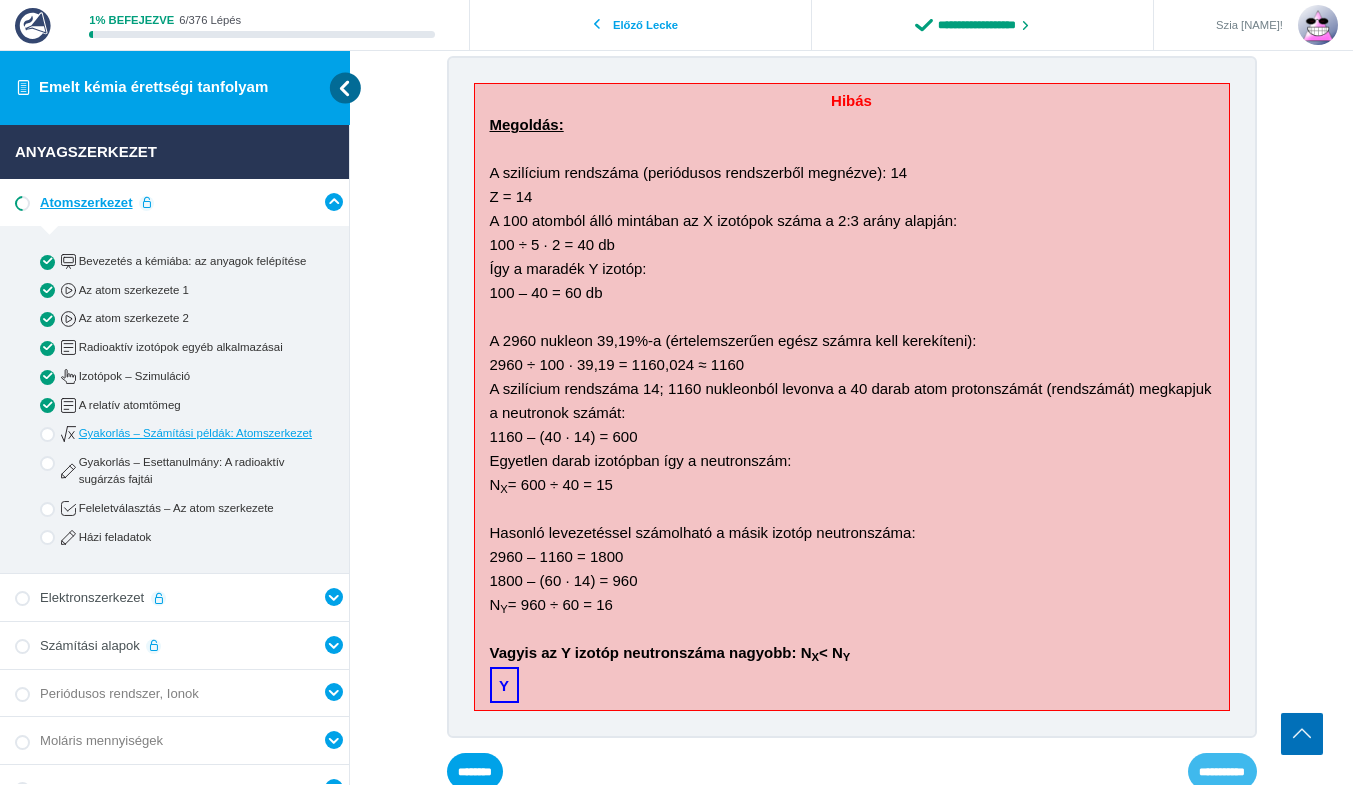 click on "**********" at bounding box center [0, 0] 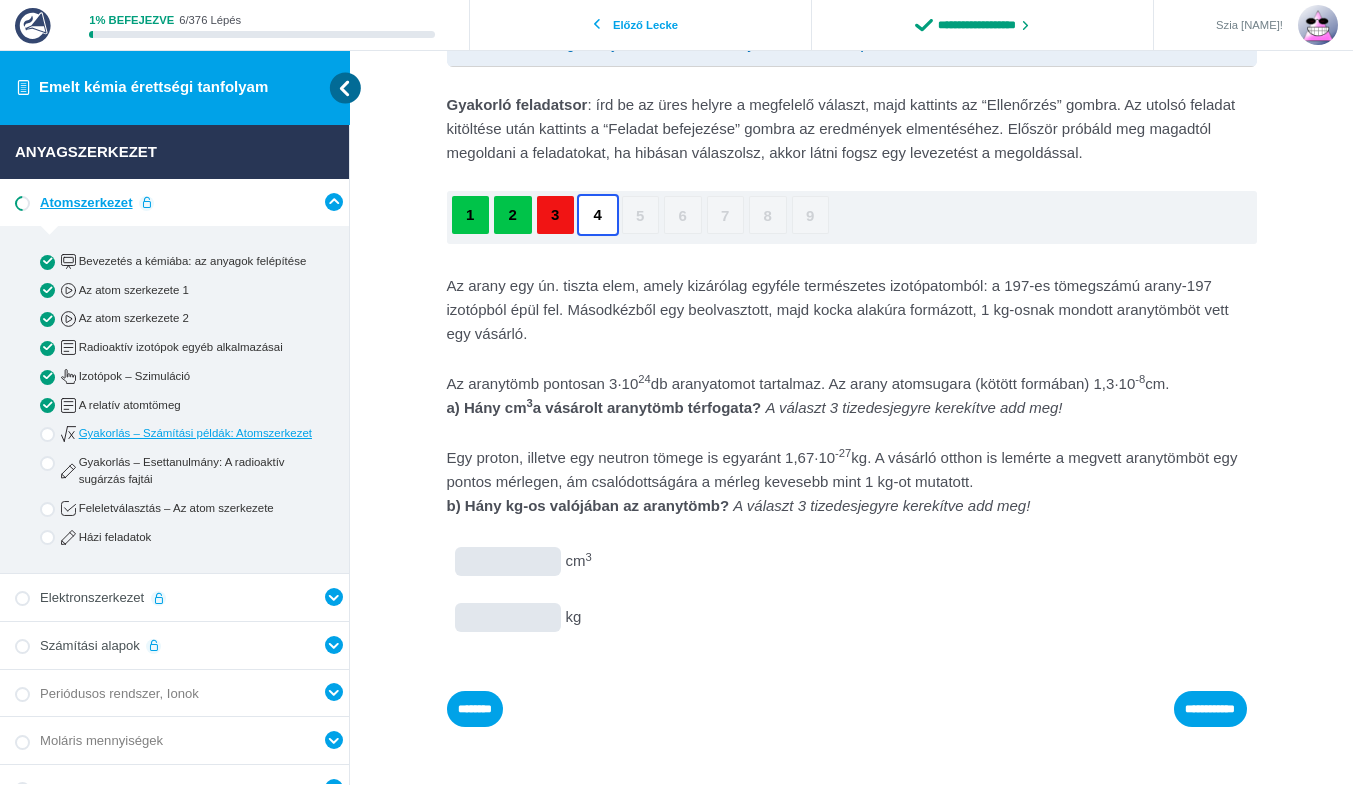 scroll, scrollTop: 0, scrollLeft: 0, axis: both 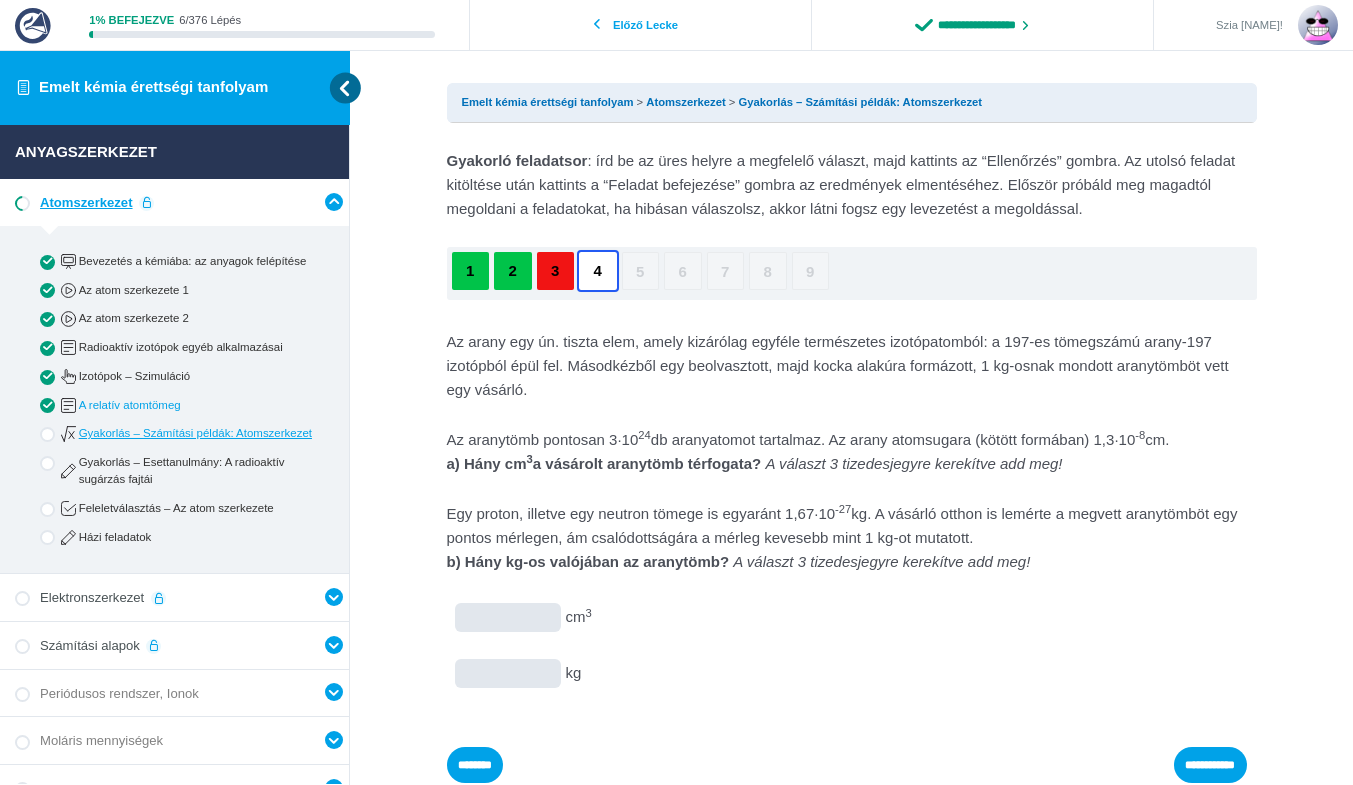 click on "A relatív atomtömeg" at bounding box center (191, 405) 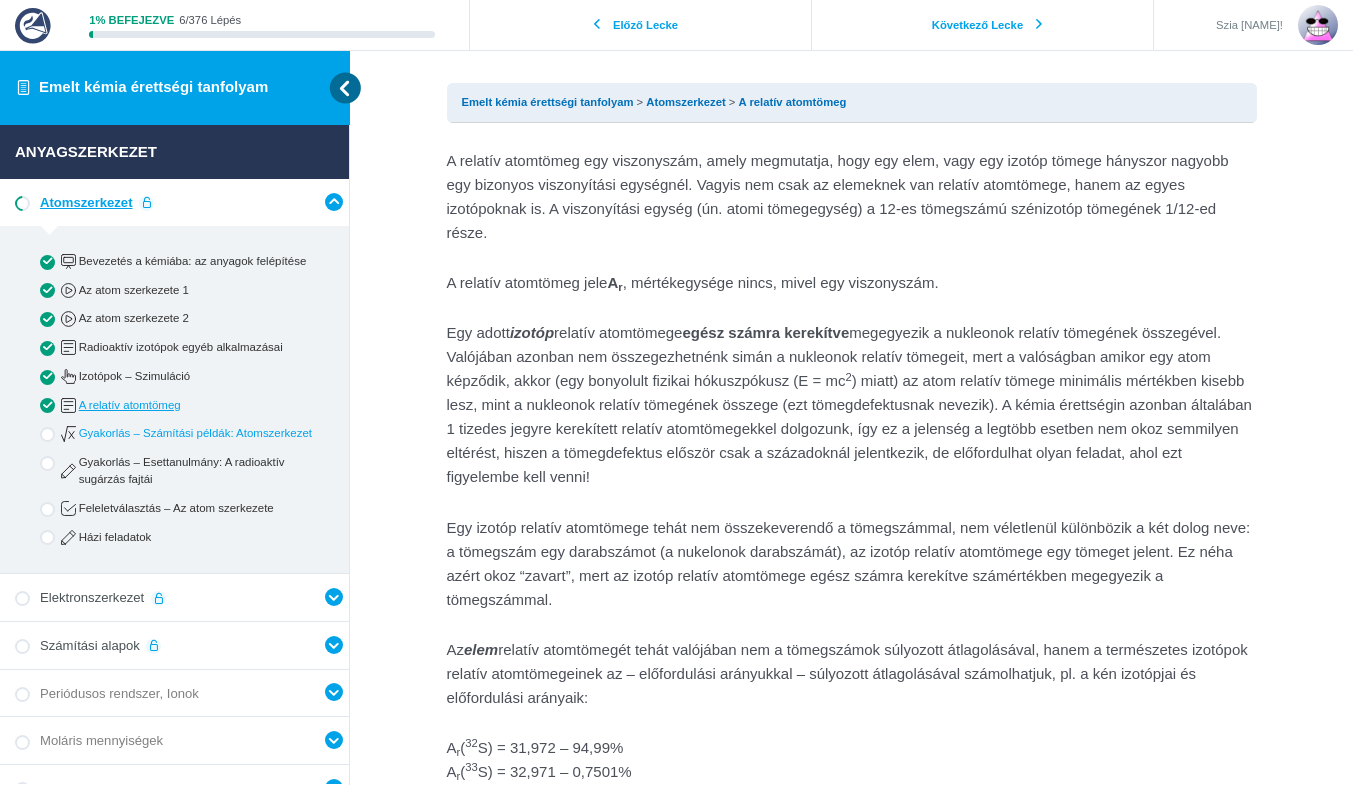 scroll, scrollTop: 0, scrollLeft: 0, axis: both 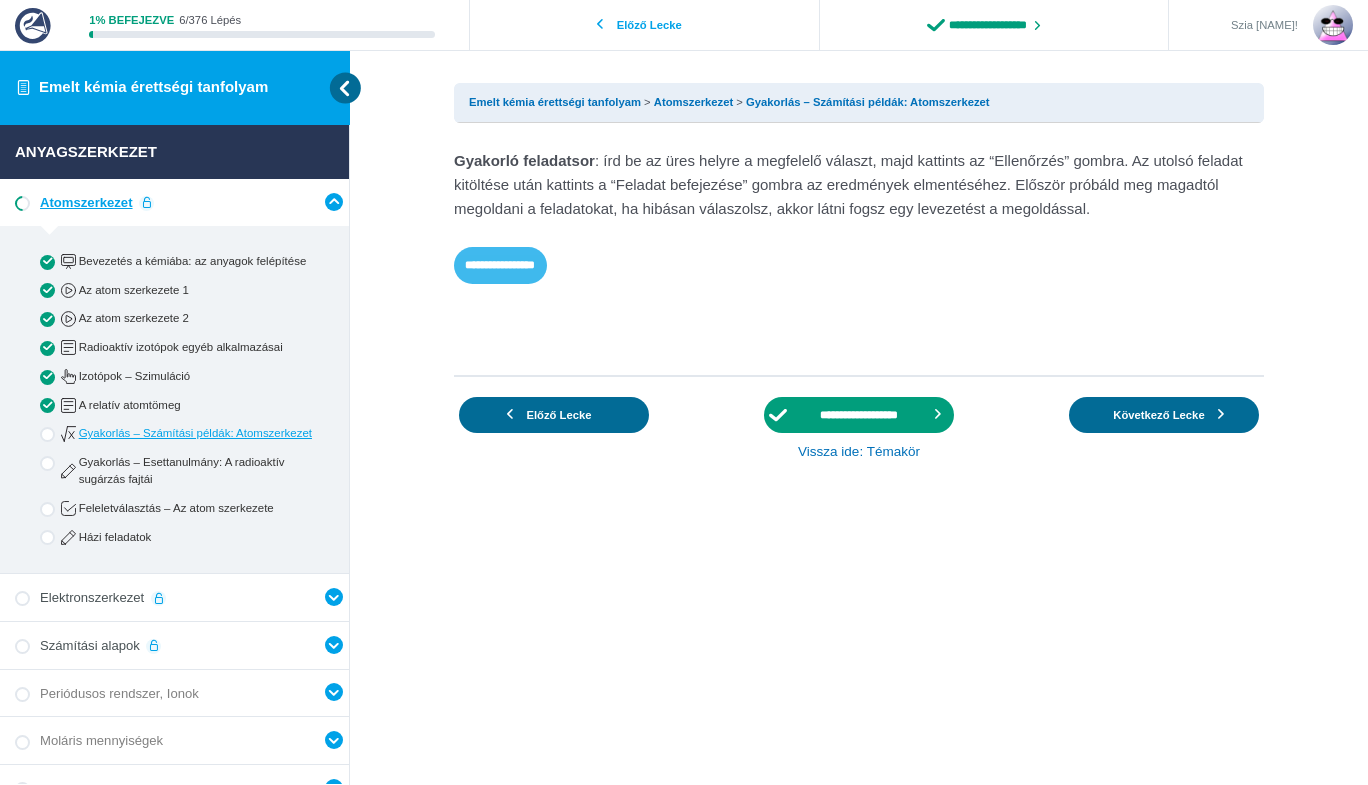 click on "**********" at bounding box center [500, 265] 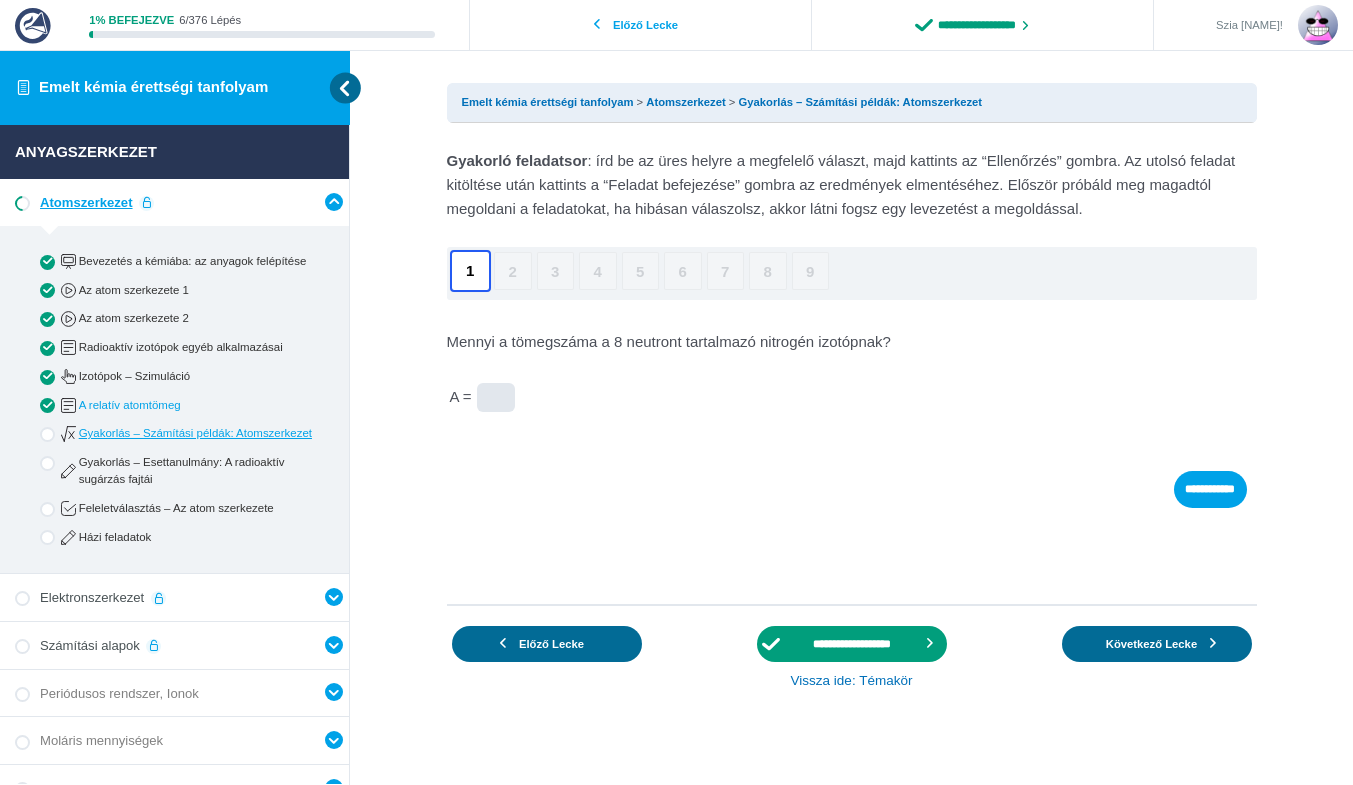 click on "A relatív atomtömeg" at bounding box center (191, 405) 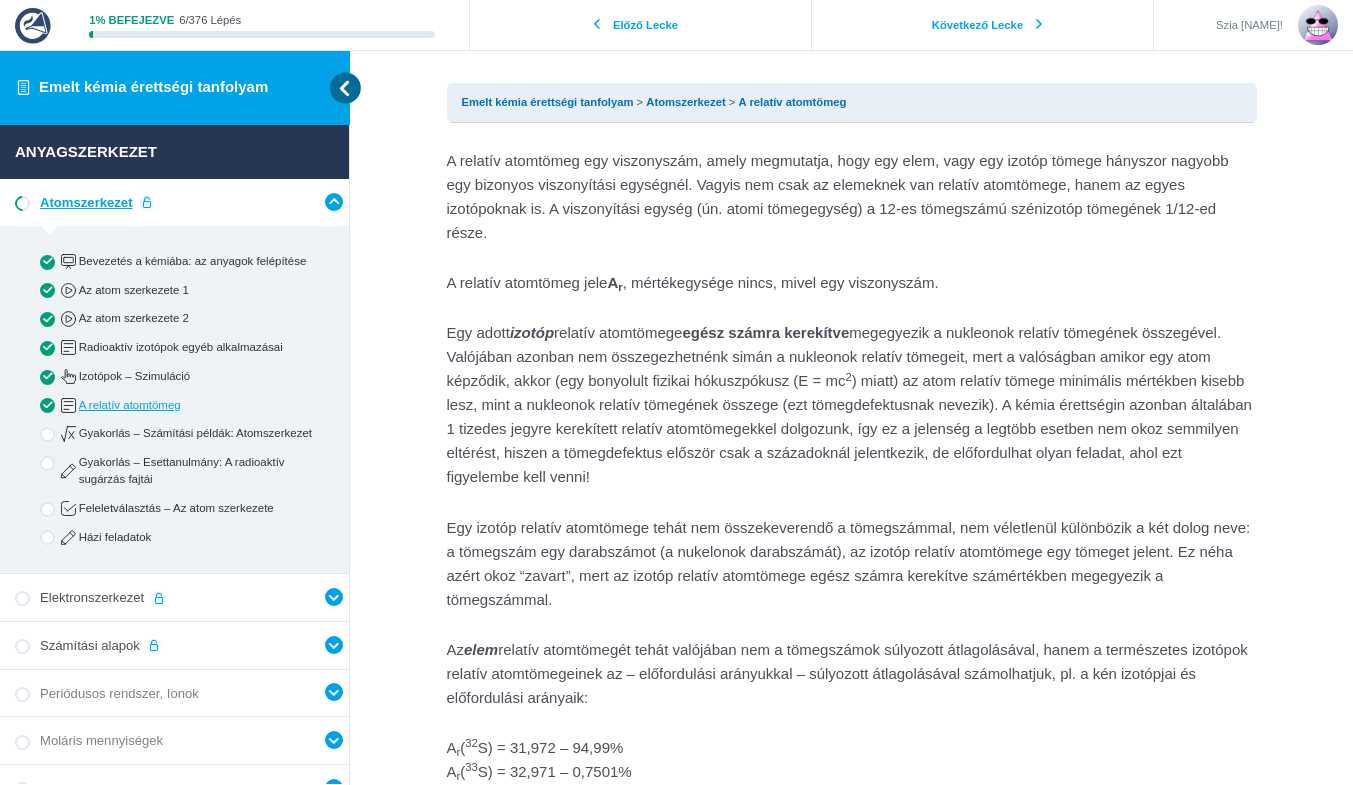 scroll, scrollTop: 0, scrollLeft: 0, axis: both 